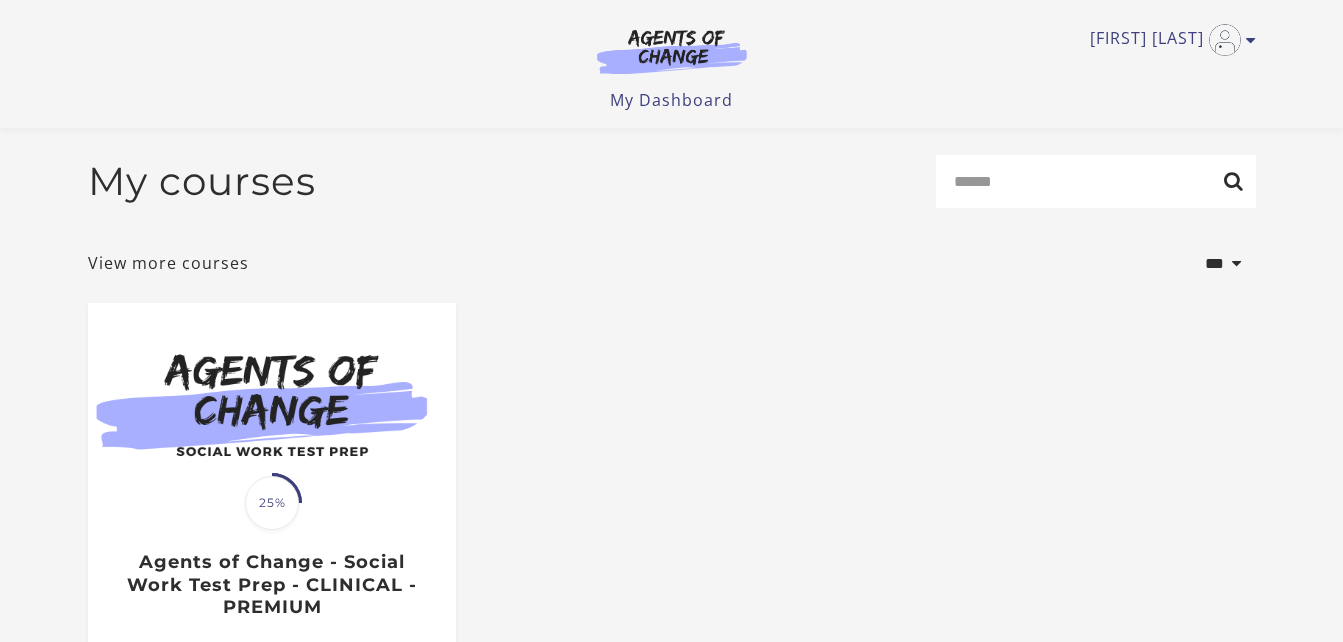 click on "Agents of Change - Social Work Test Prep - CLINICAL - PREMIUM" at bounding box center [271, 585] 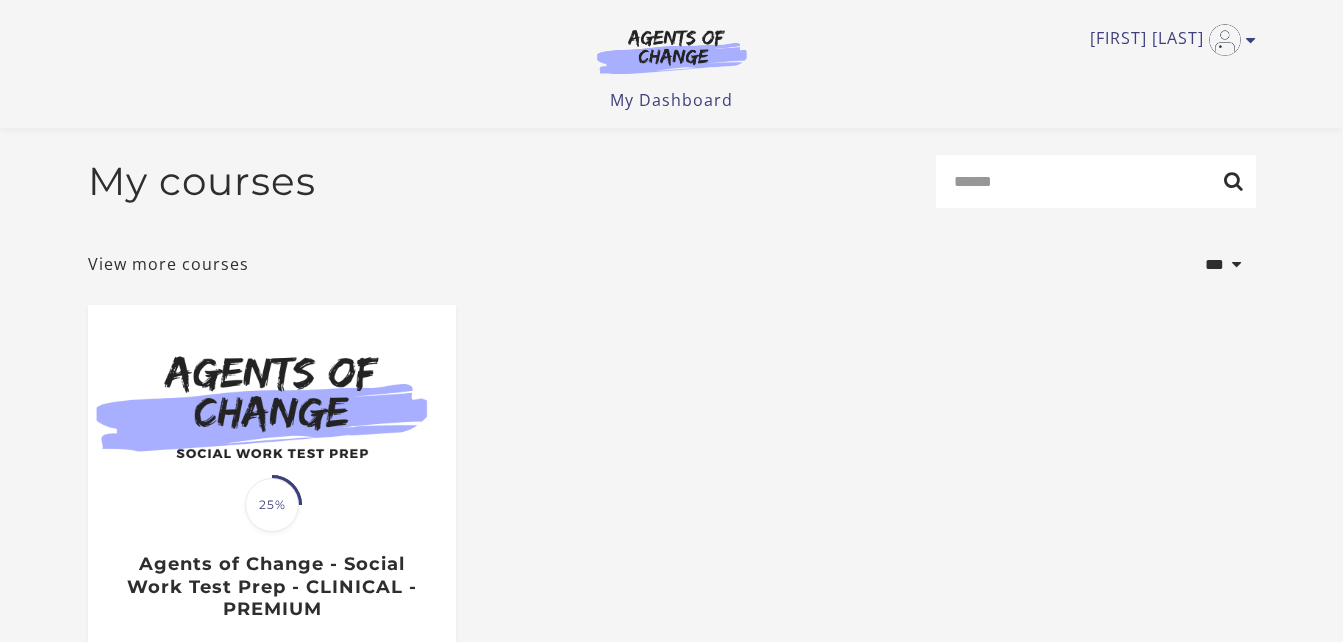 scroll, scrollTop: 144, scrollLeft: 0, axis: vertical 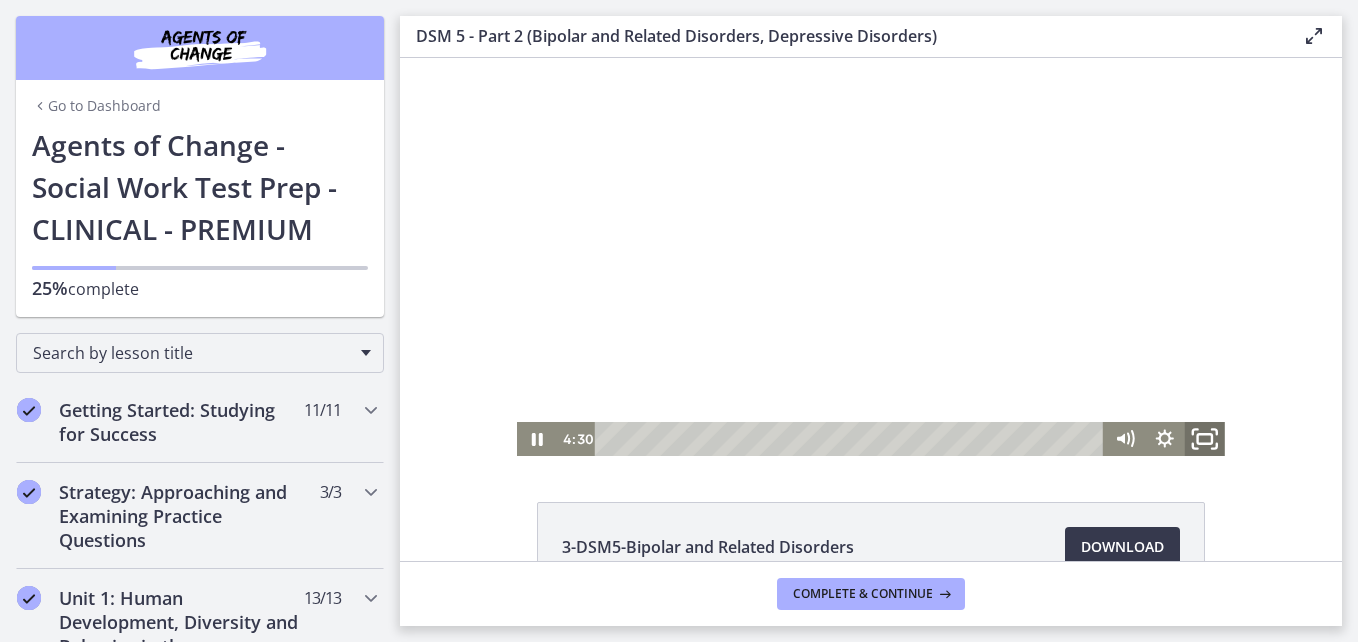 click 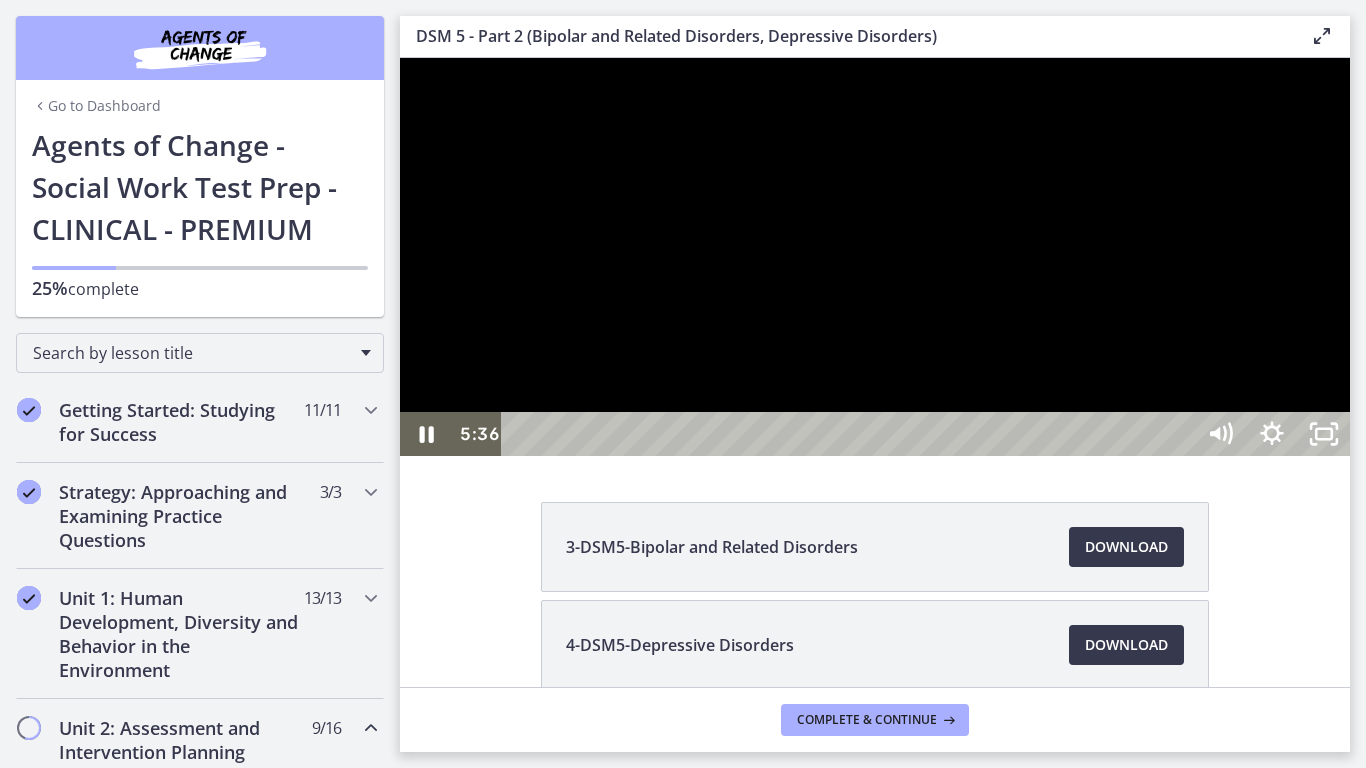 click at bounding box center (875, 257) 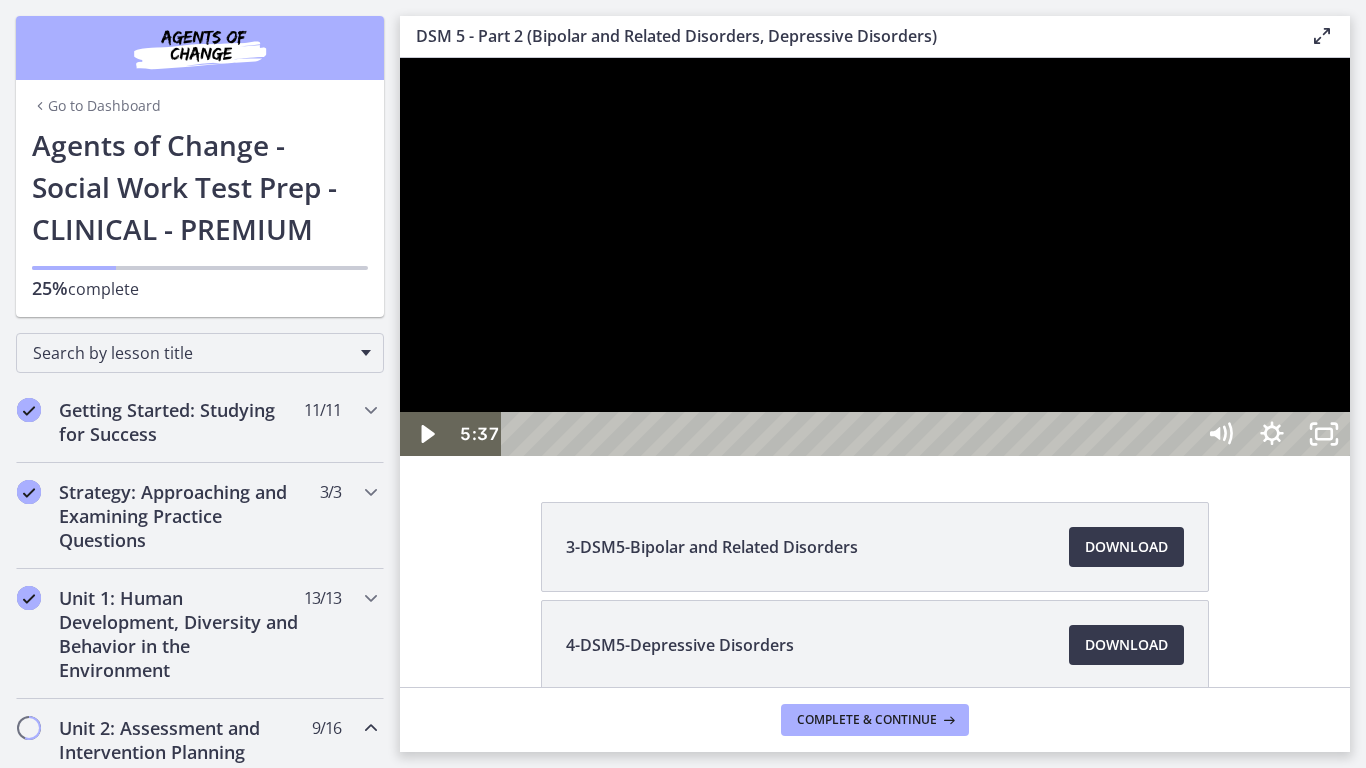 click at bounding box center [875, 257] 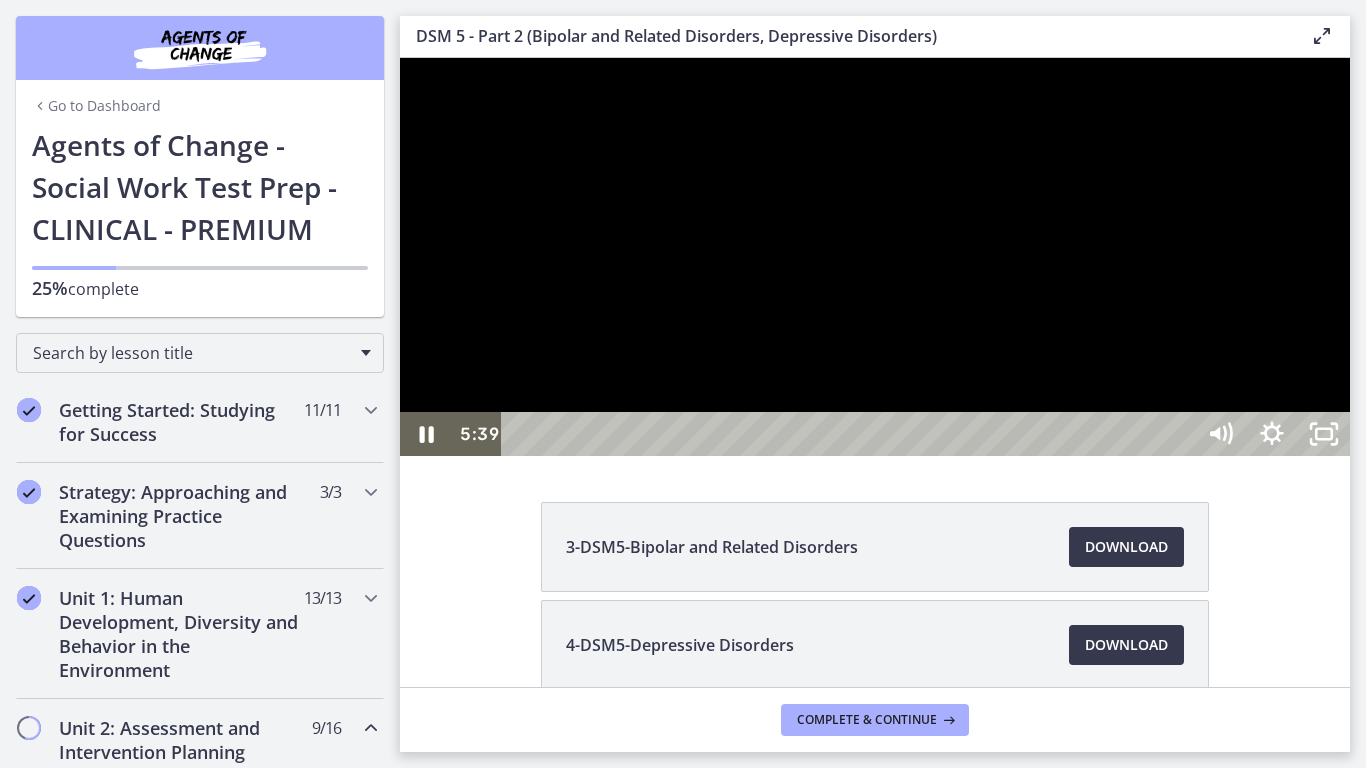 click at bounding box center [875, 257] 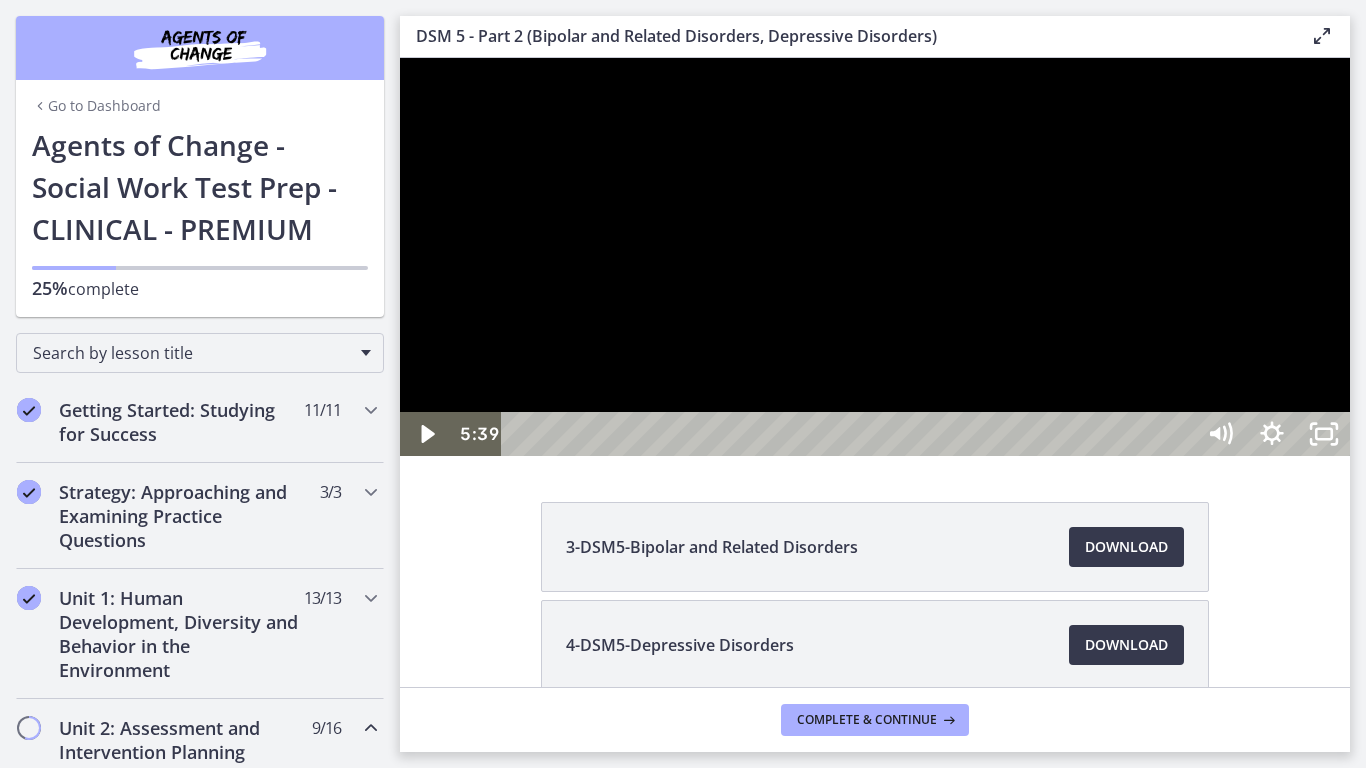 click at bounding box center (875, 257) 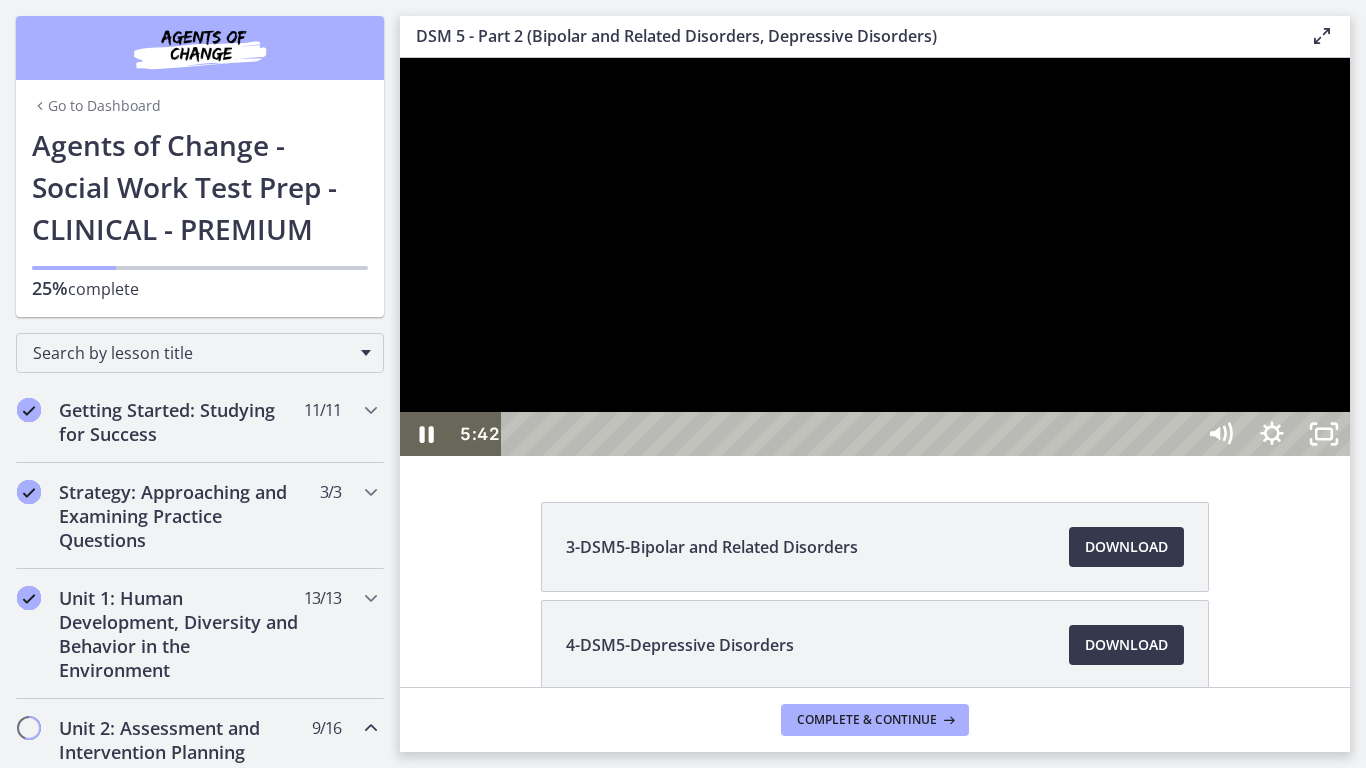 click at bounding box center [875, 257] 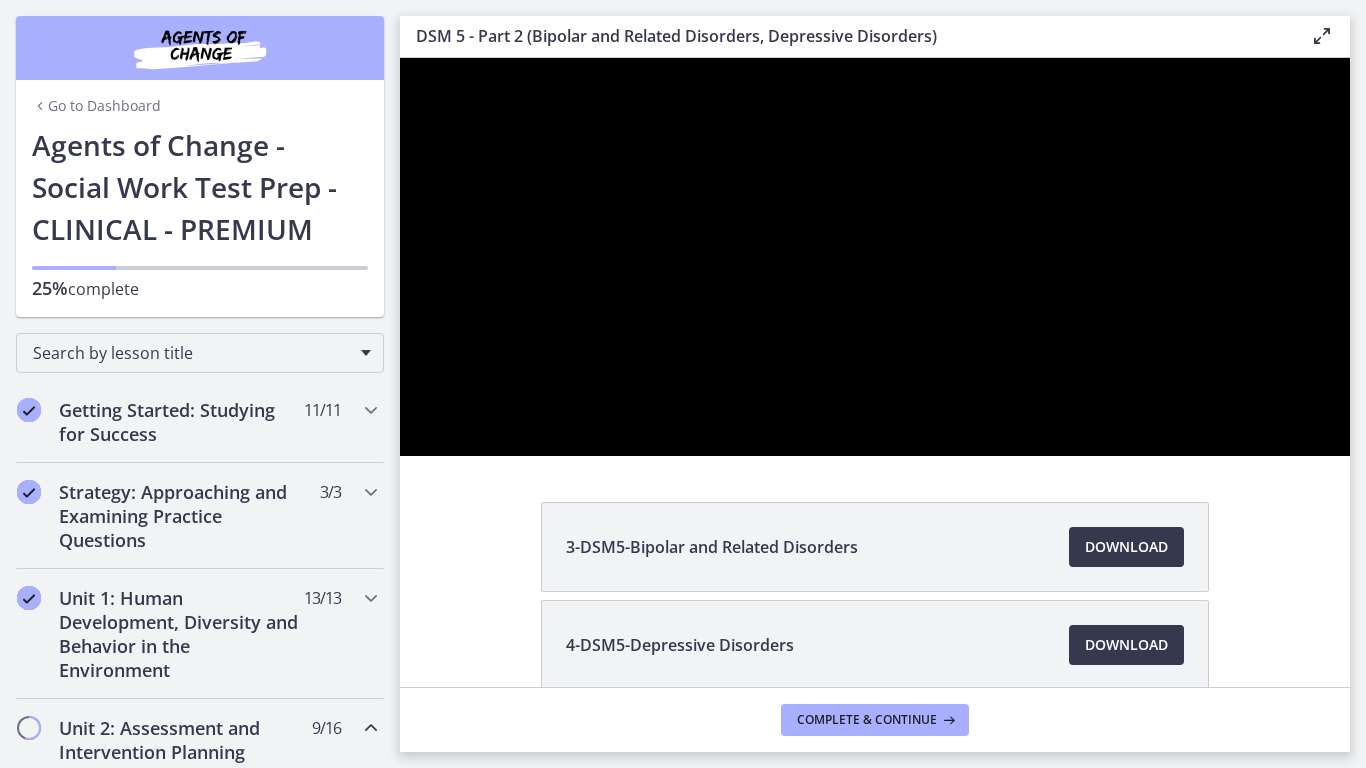 click at bounding box center (875, 257) 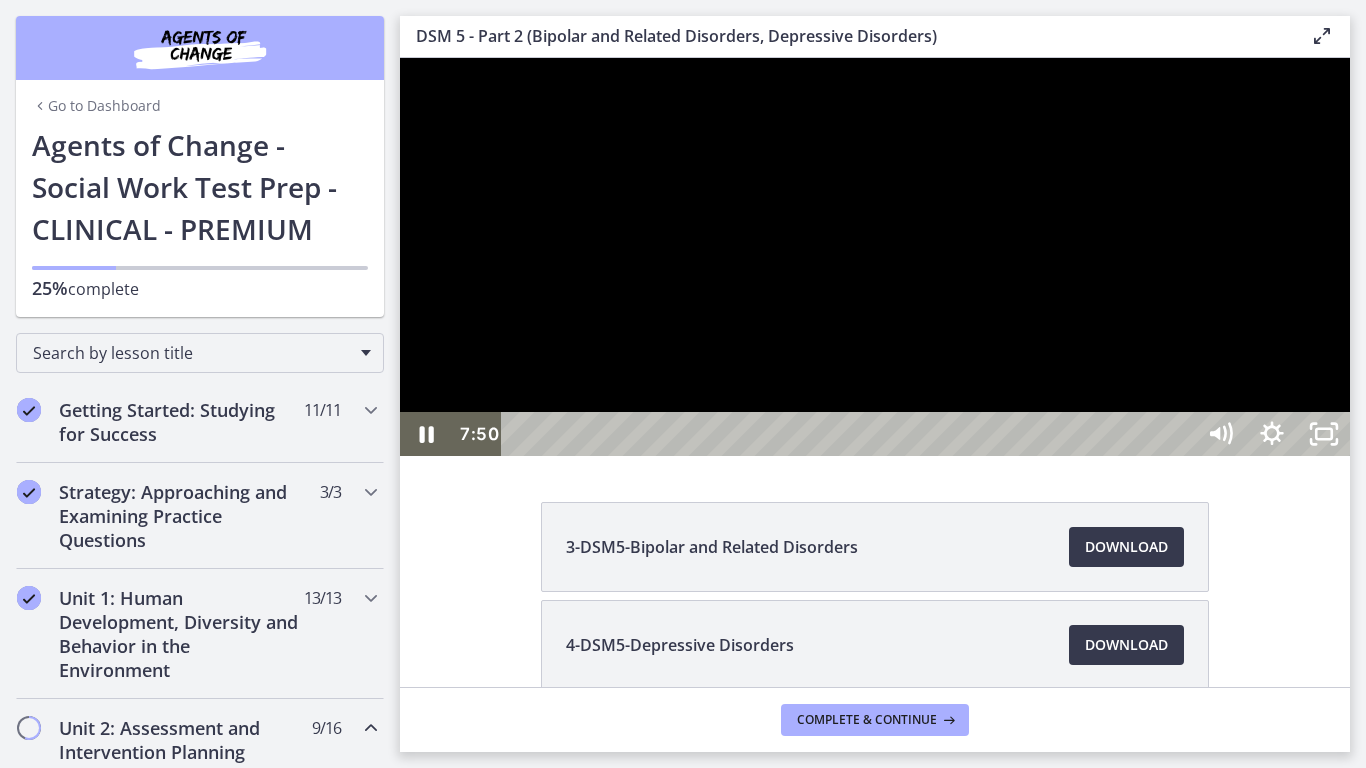 click at bounding box center (875, 257) 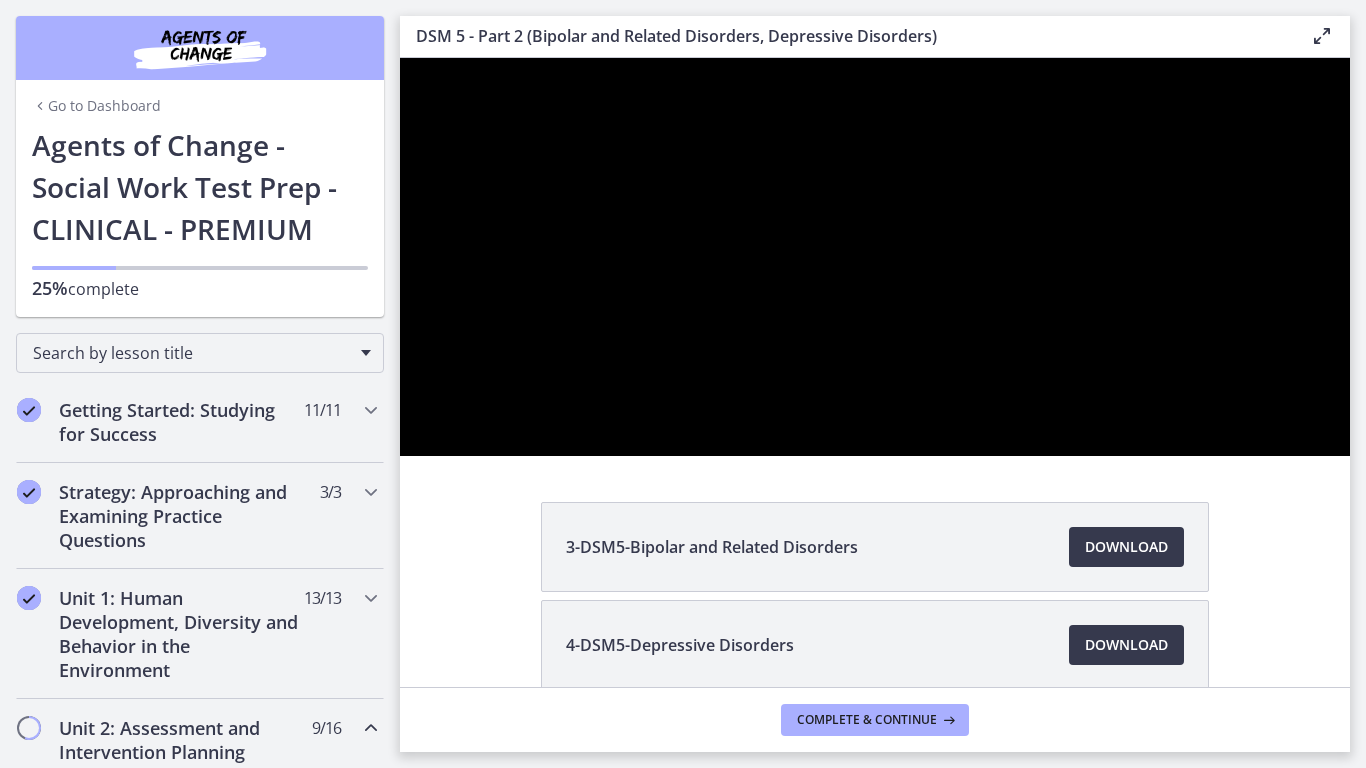 type 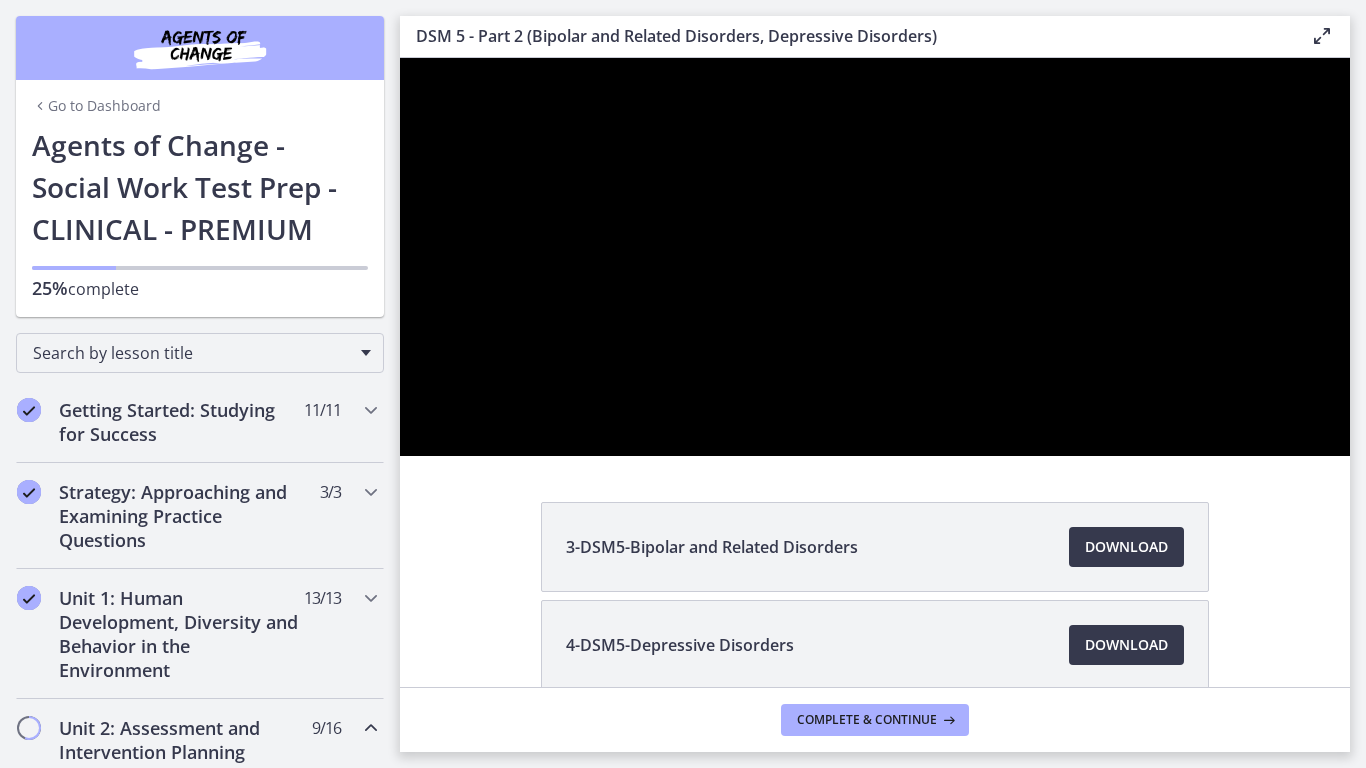 click at bounding box center (400, 58) 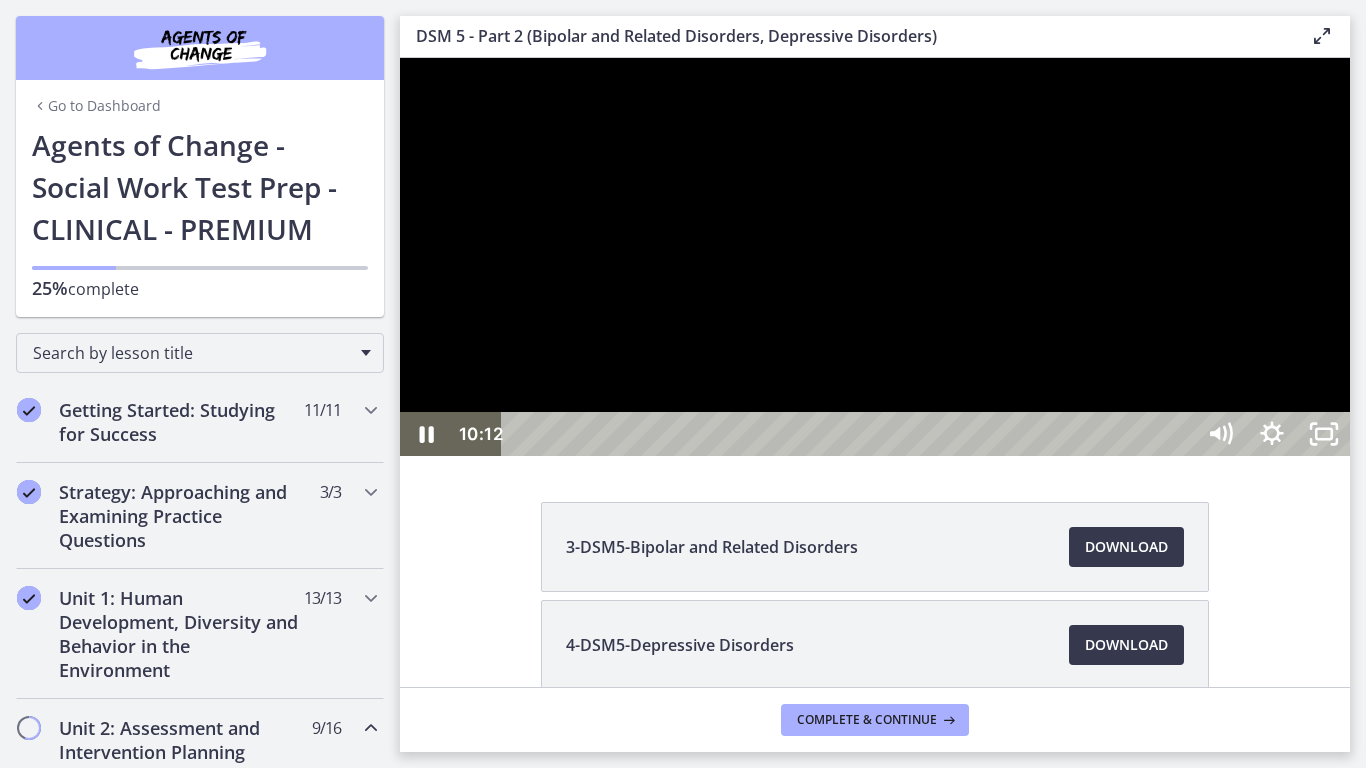 click at bounding box center [875, 257] 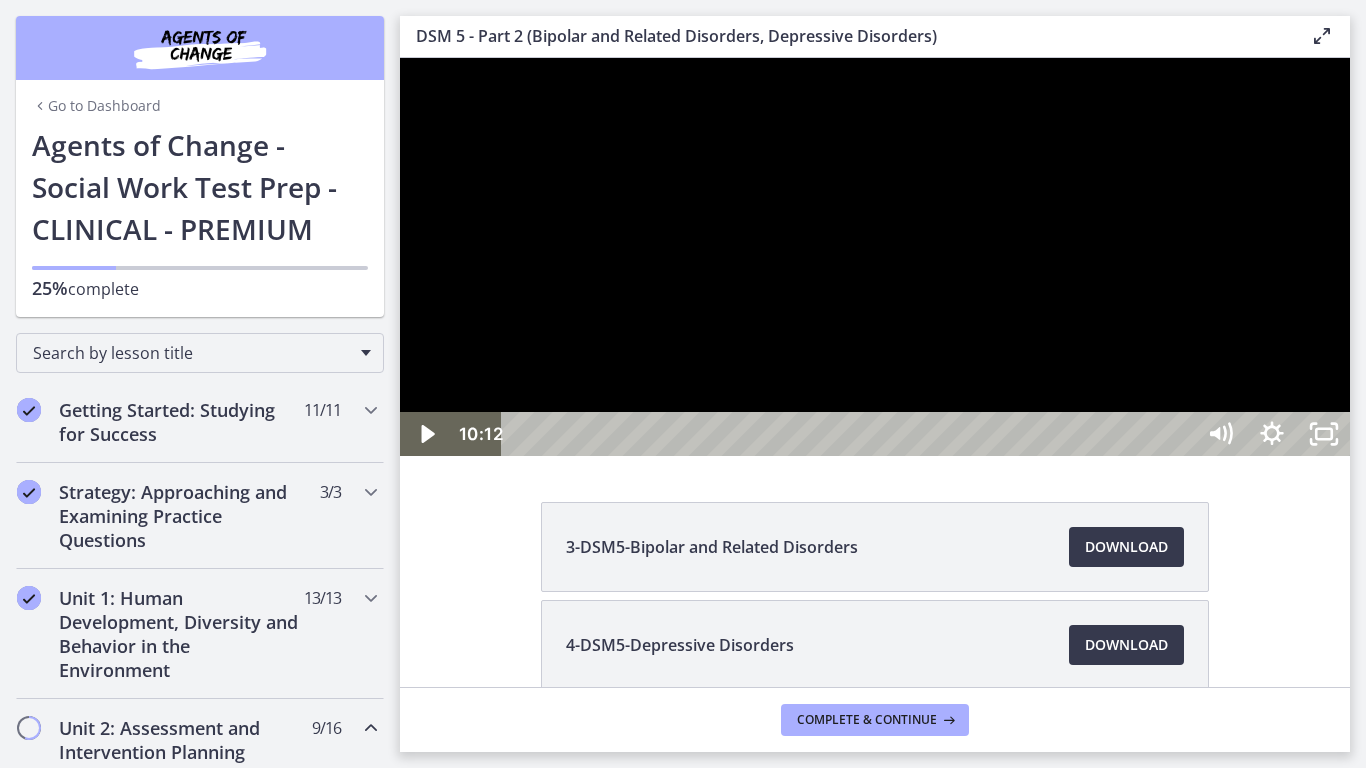 click at bounding box center (875, 257) 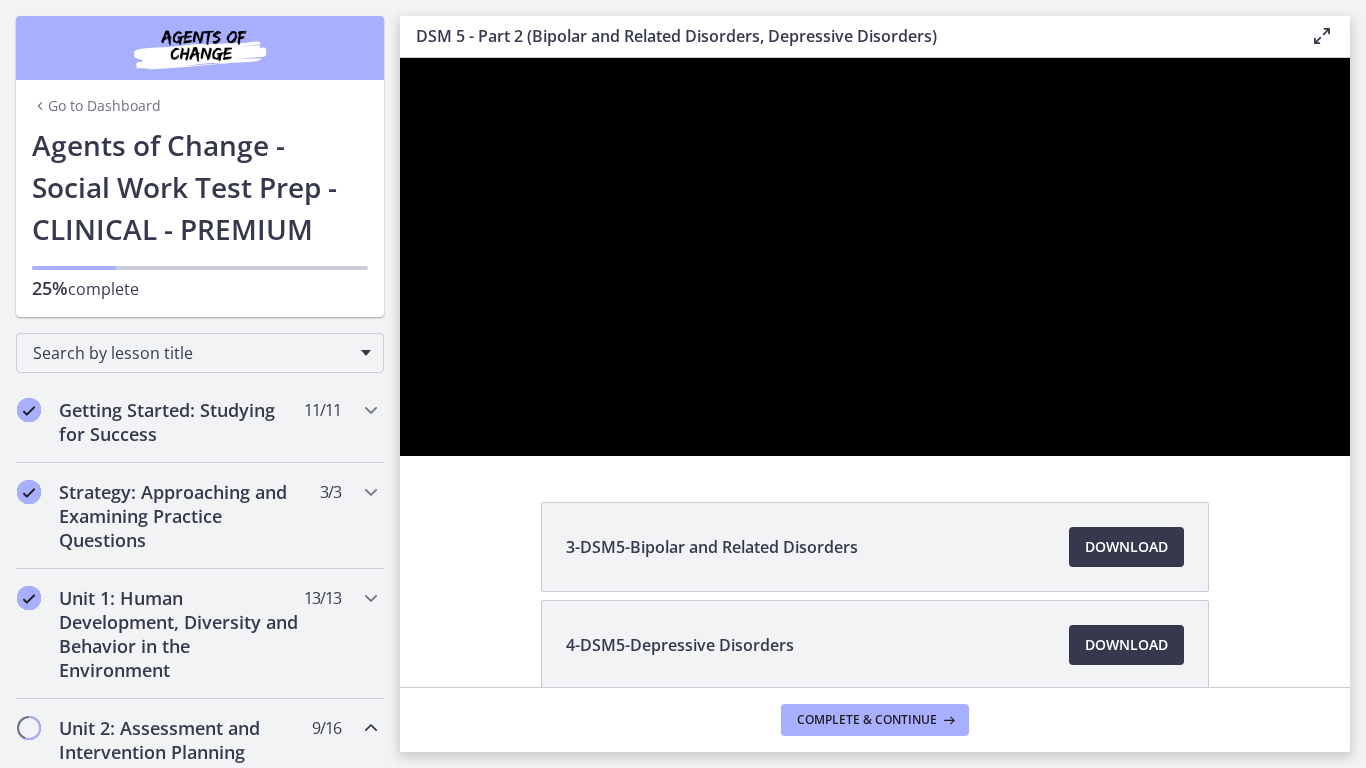 click at bounding box center [875, 257] 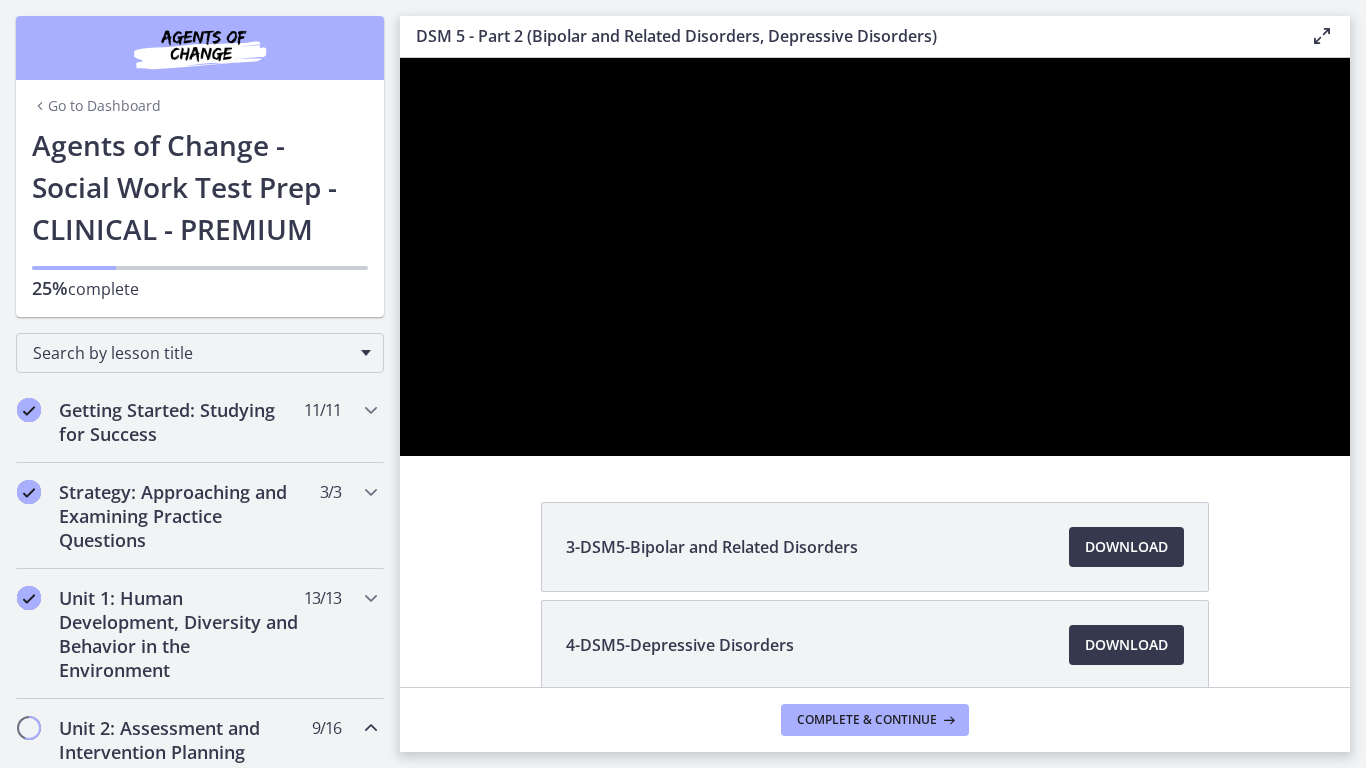 click at bounding box center [875, 257] 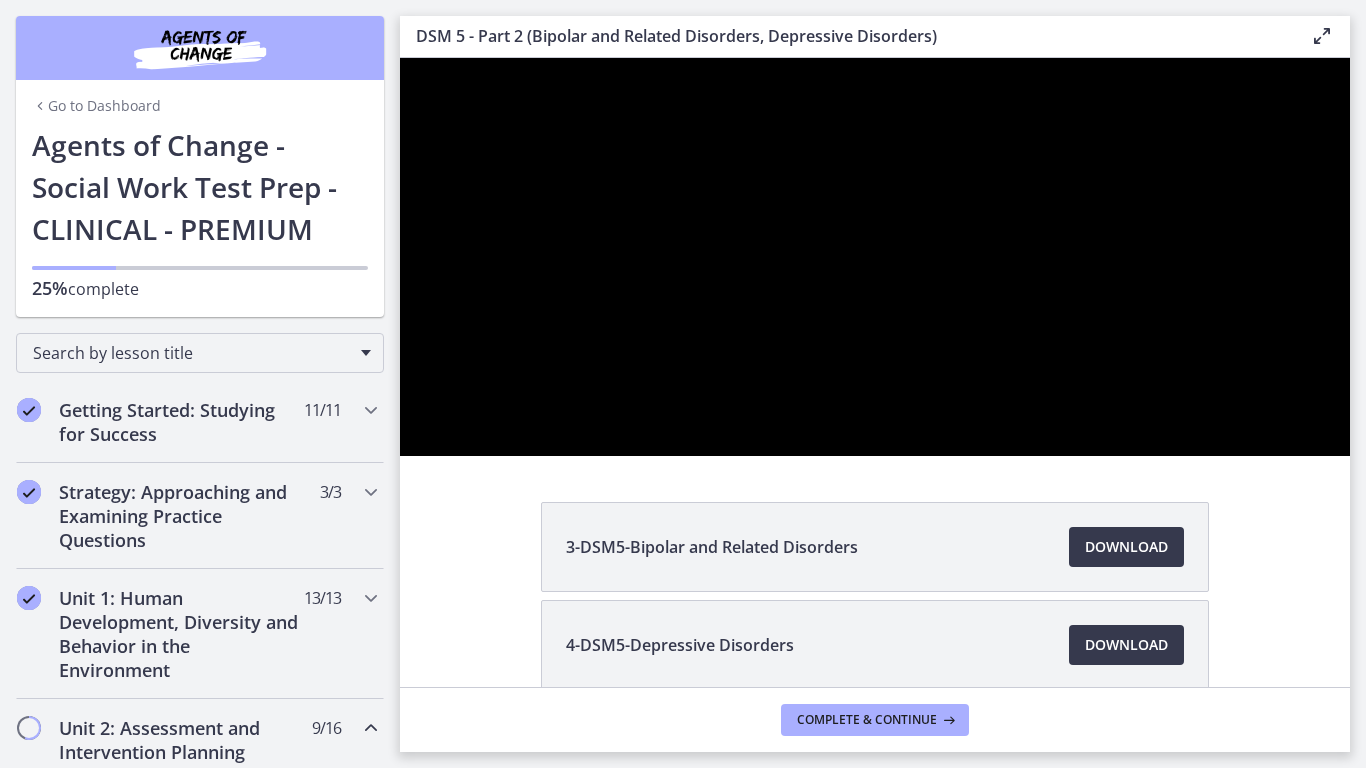 click at bounding box center (875, 257) 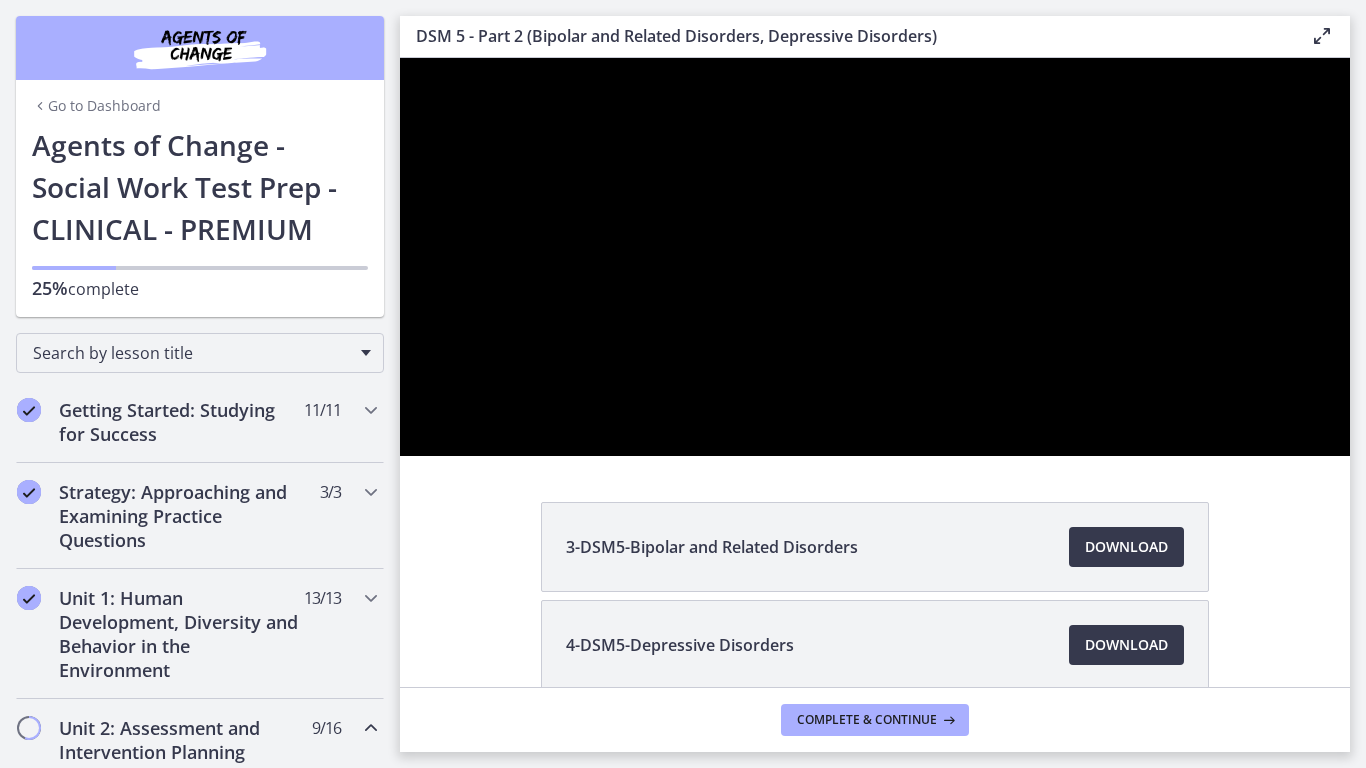 click at bounding box center [875, 257] 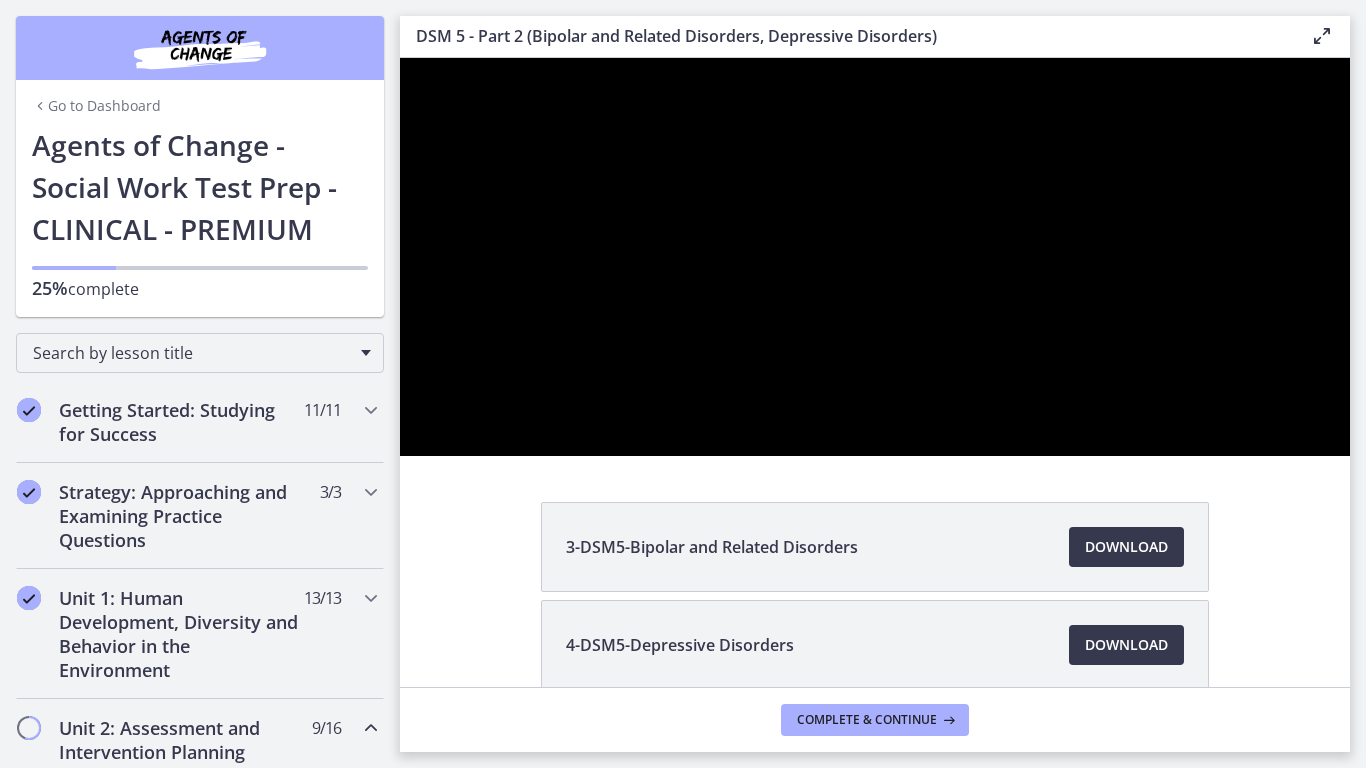 click at bounding box center [875, 257] 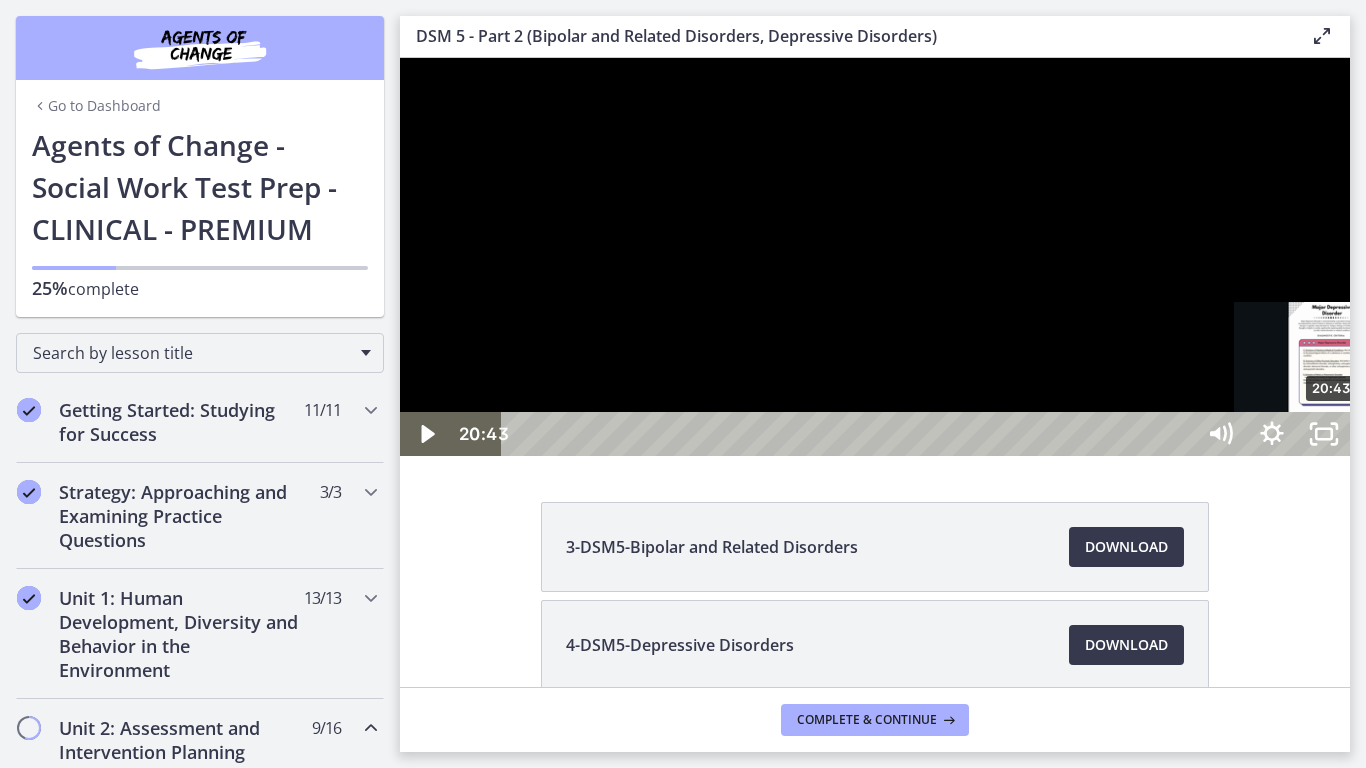 click at bounding box center (1331, 434) 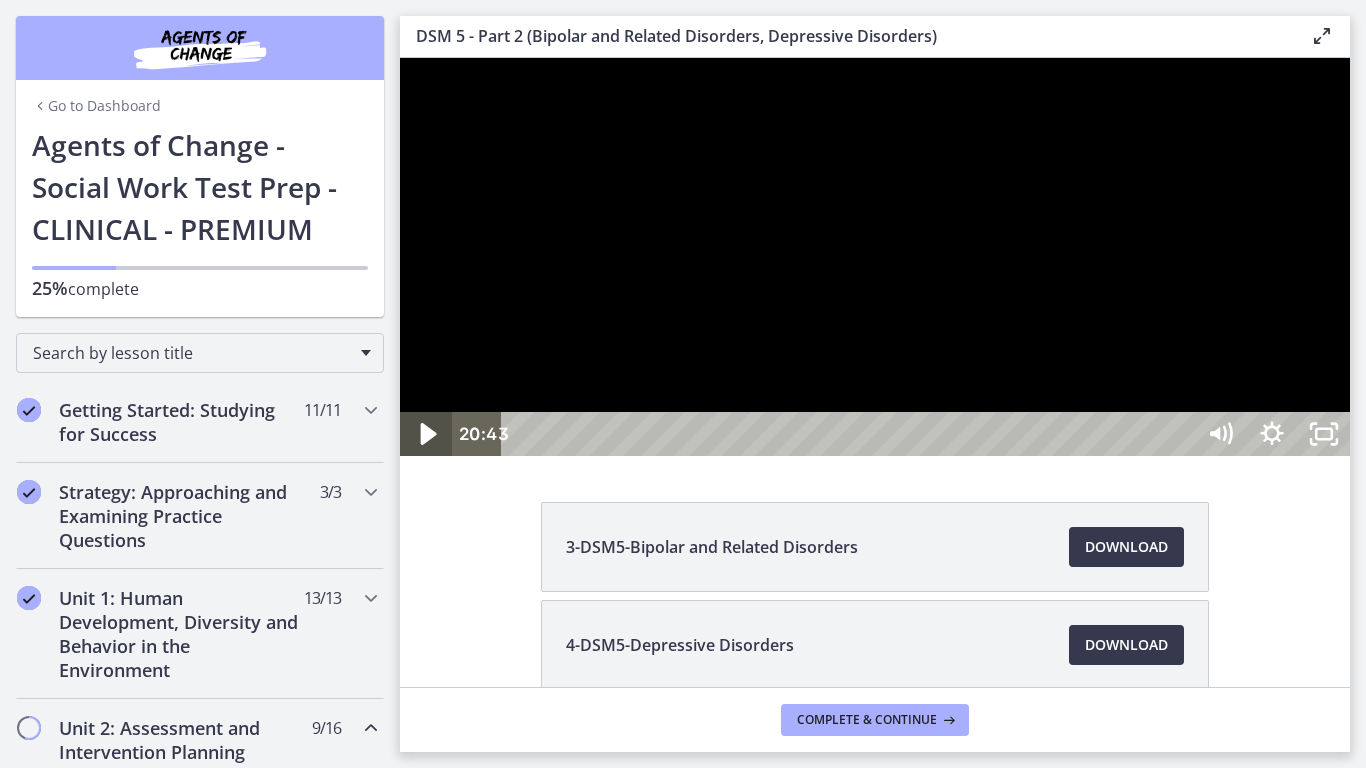 click 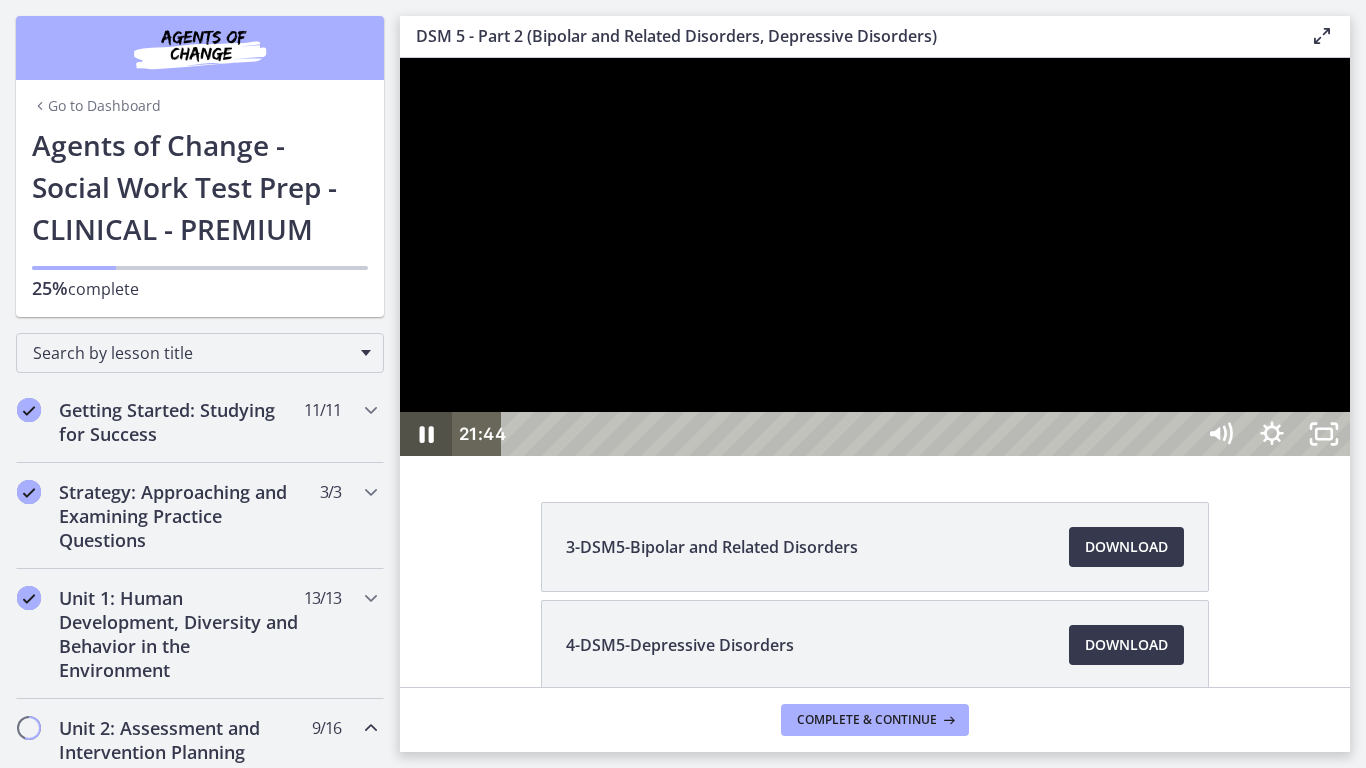 click 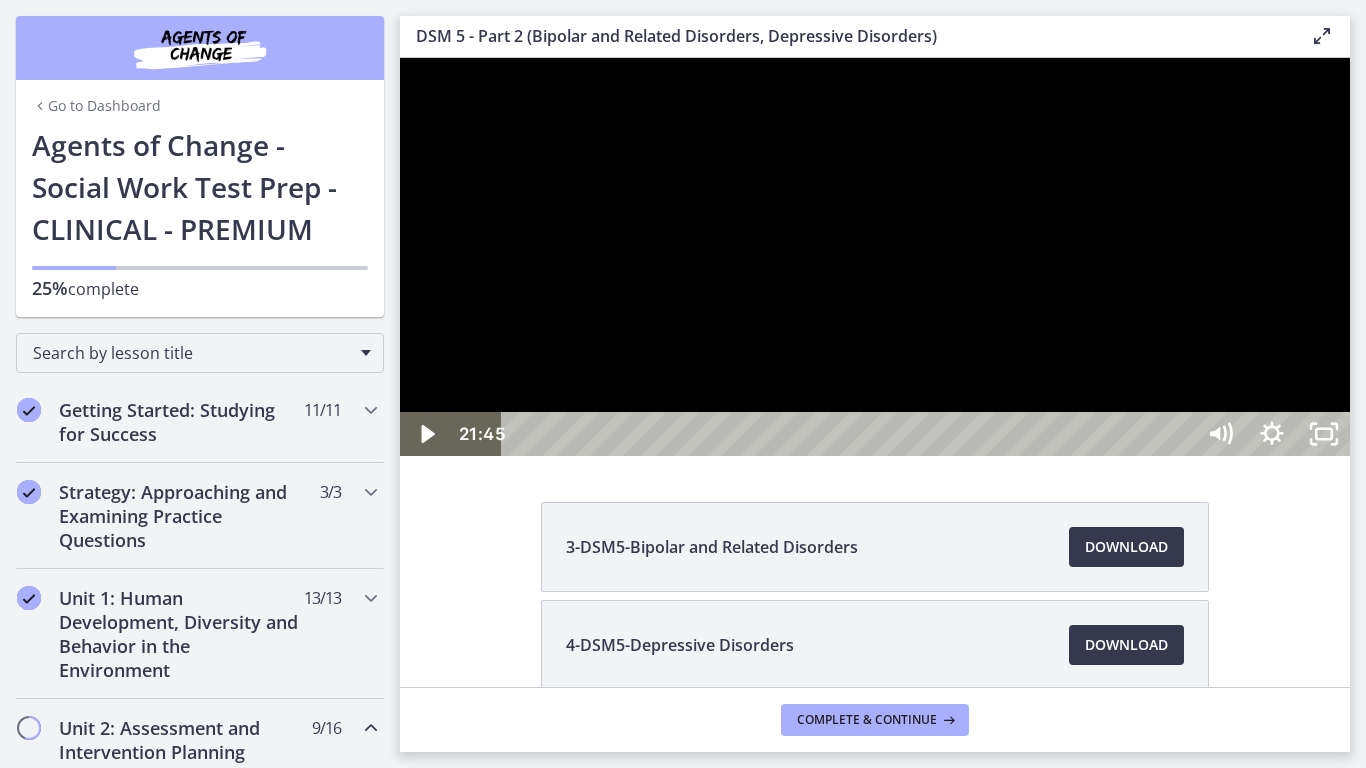 click 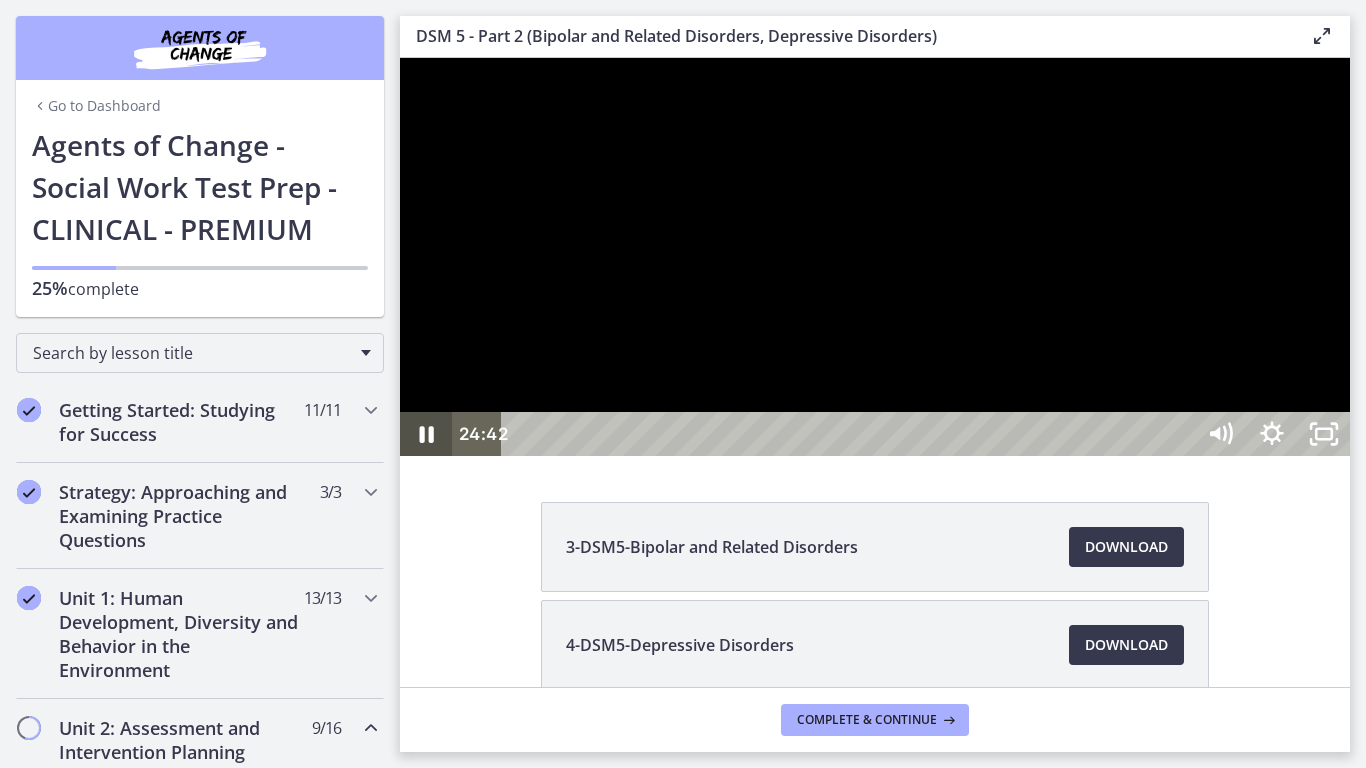 type 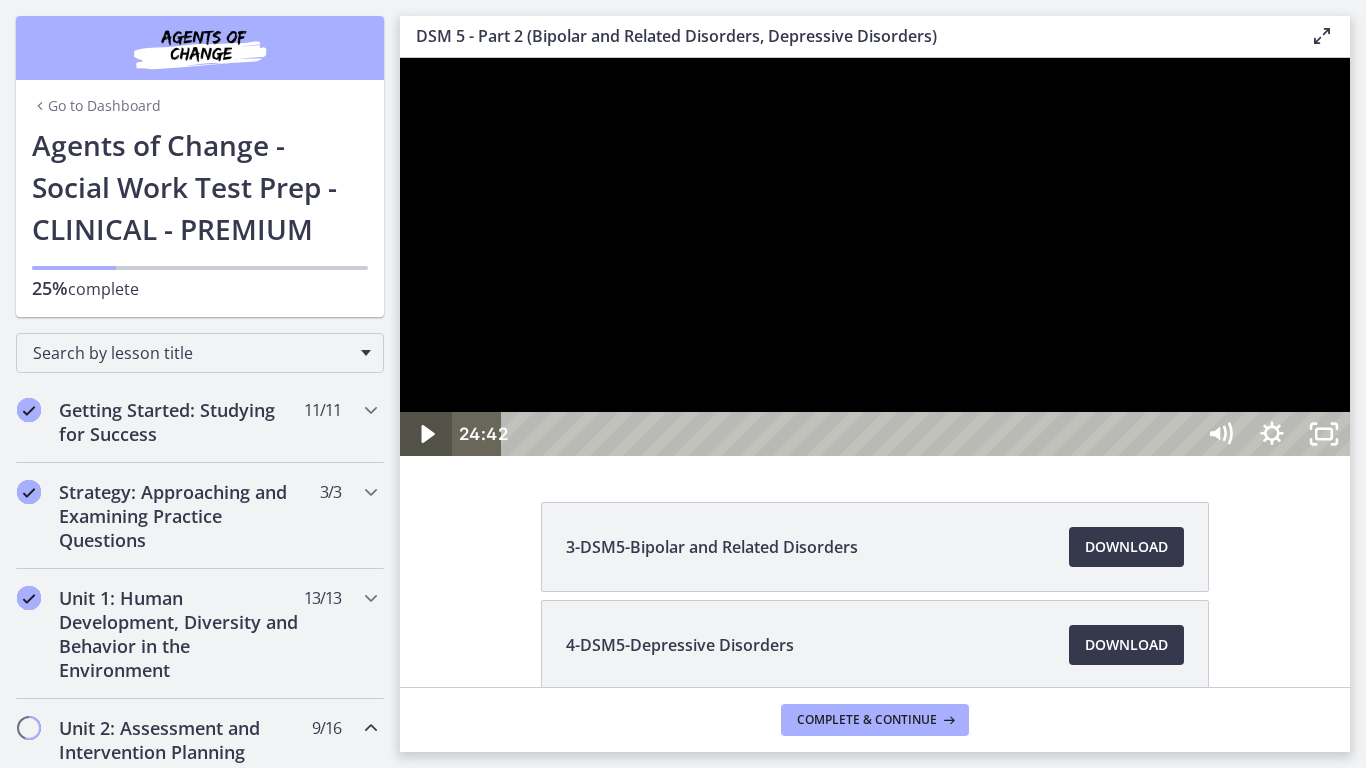click at bounding box center (426, 434) 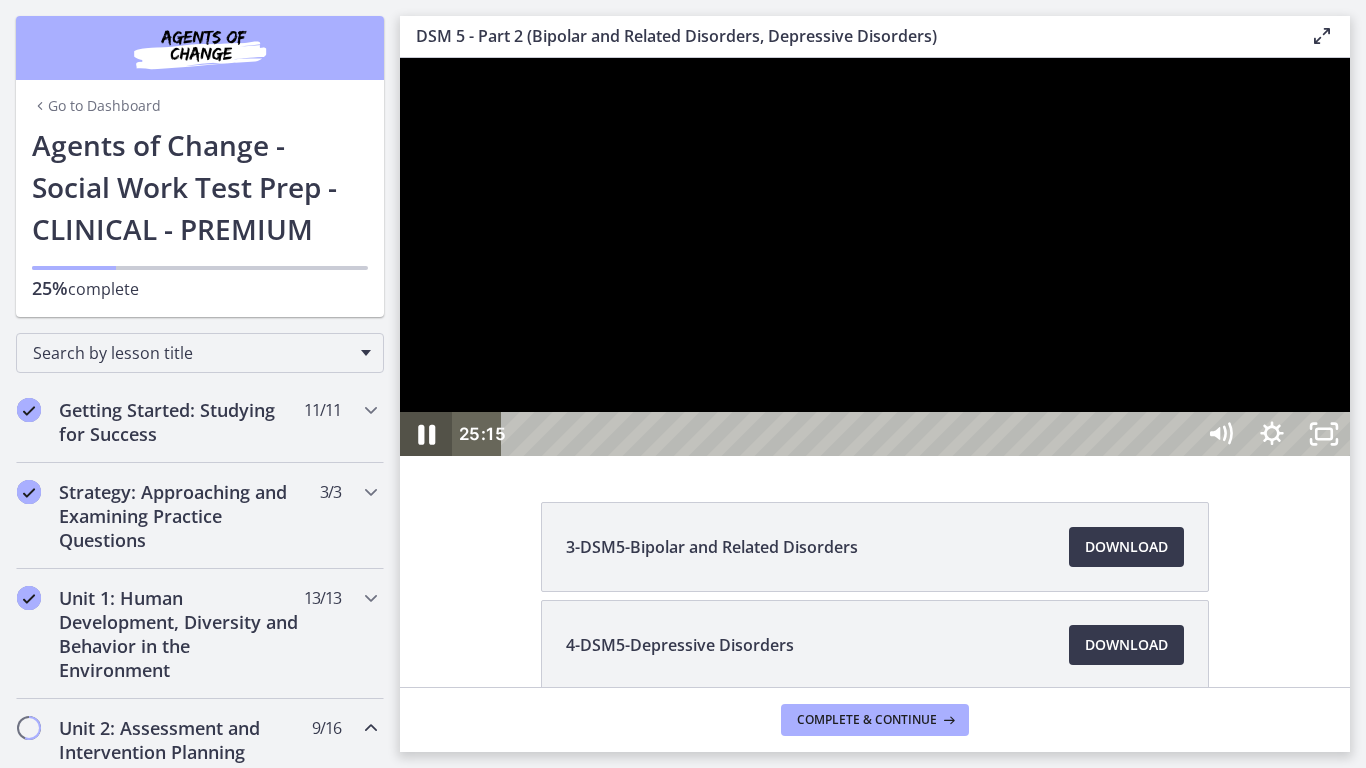 click 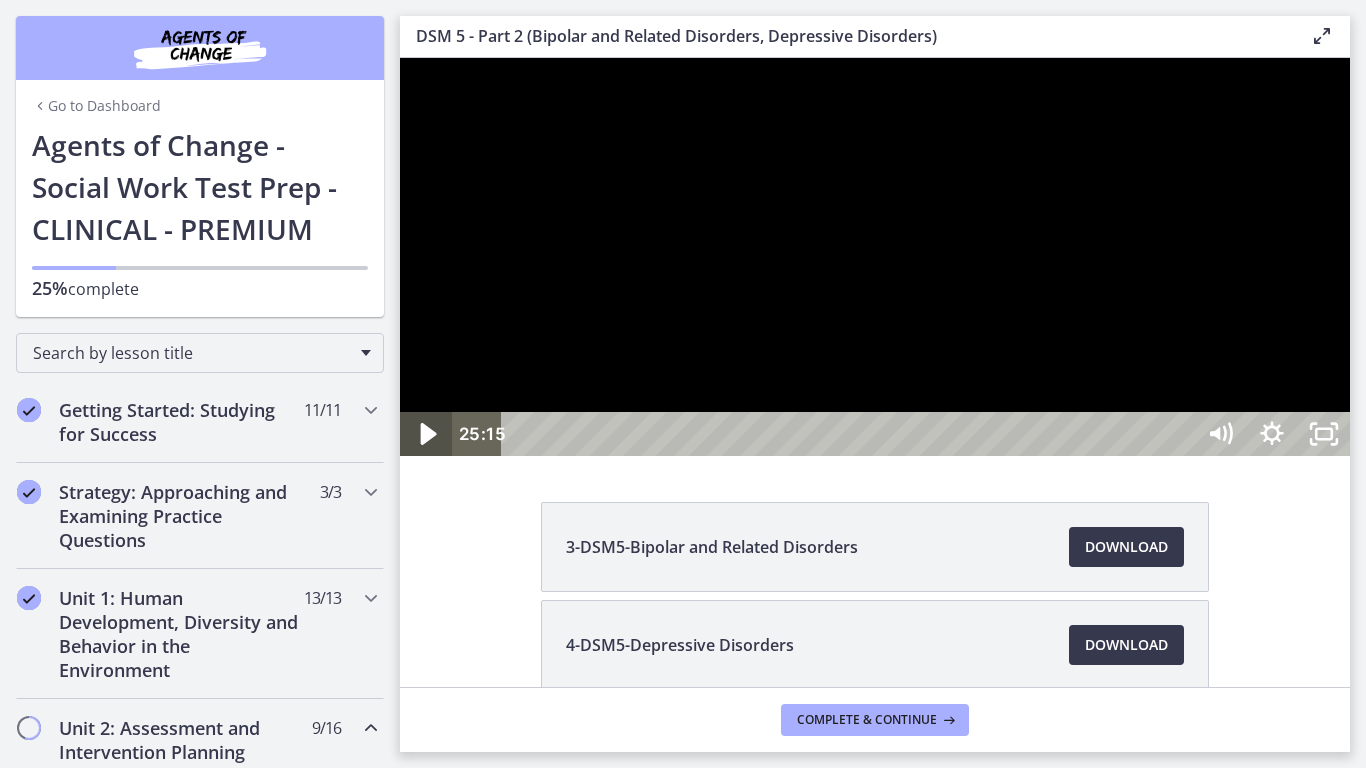 click 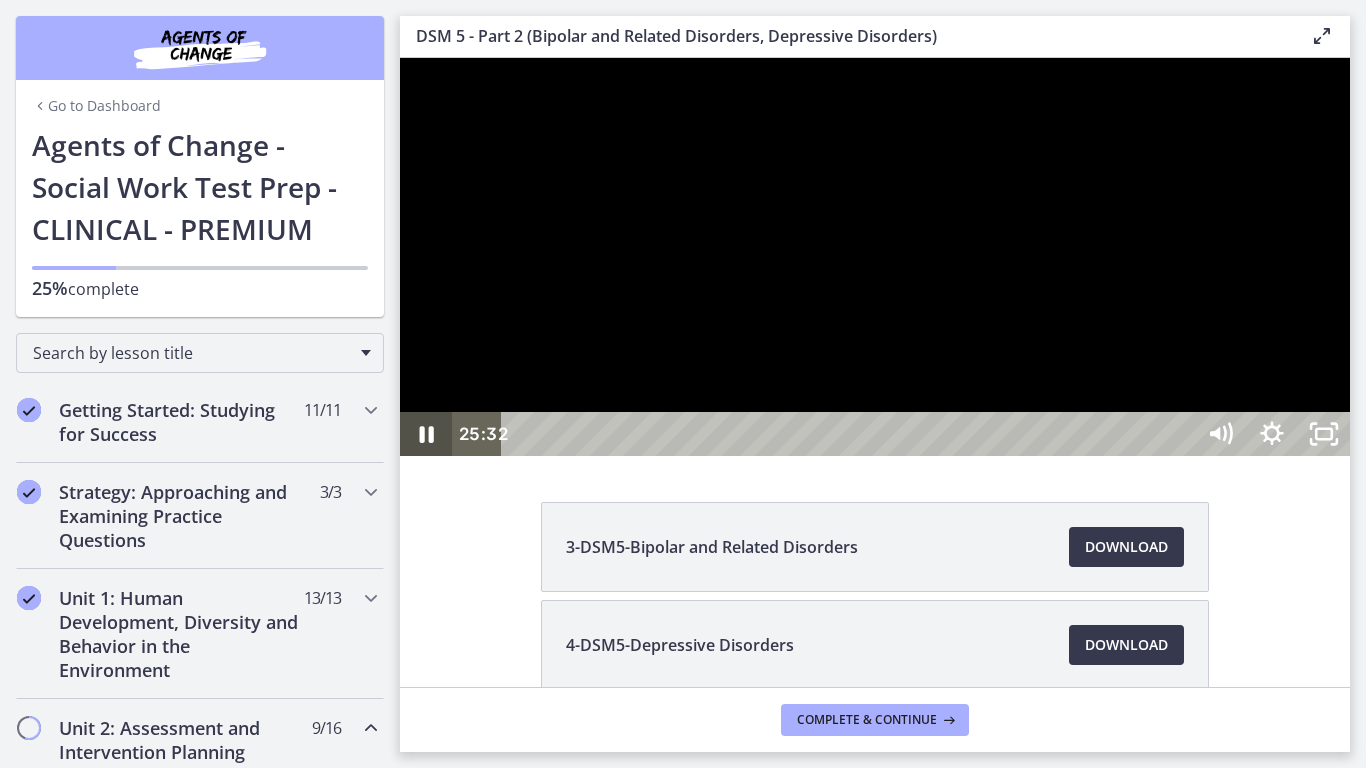 click 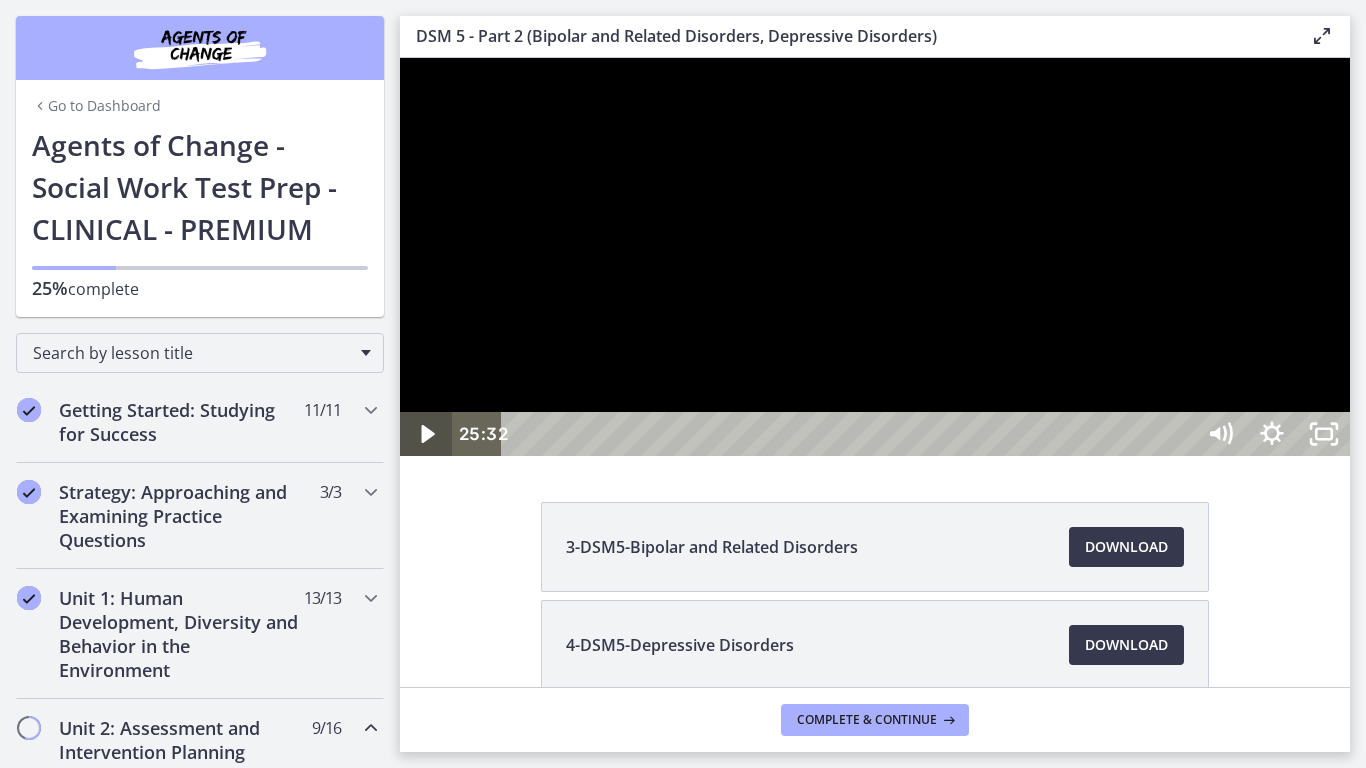 click at bounding box center [426, 434] 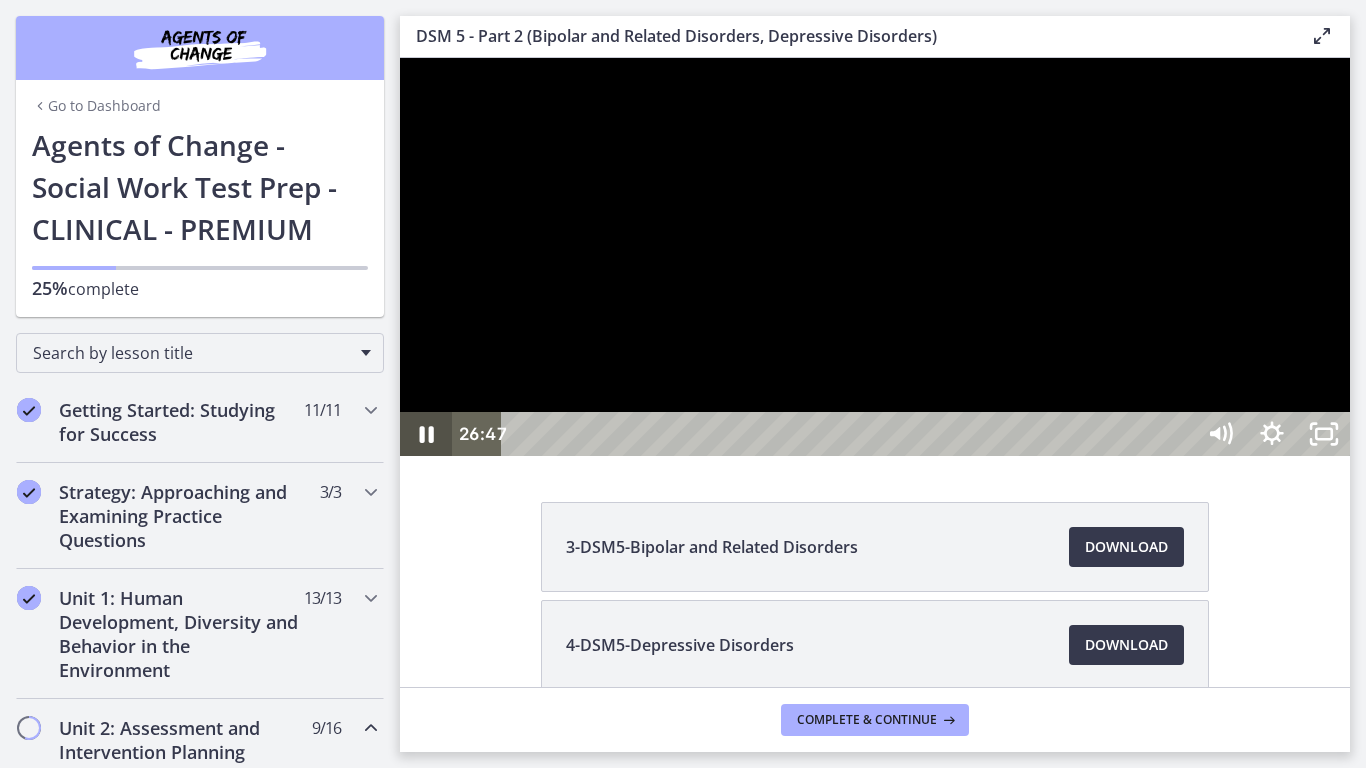 click at bounding box center (426, 434) 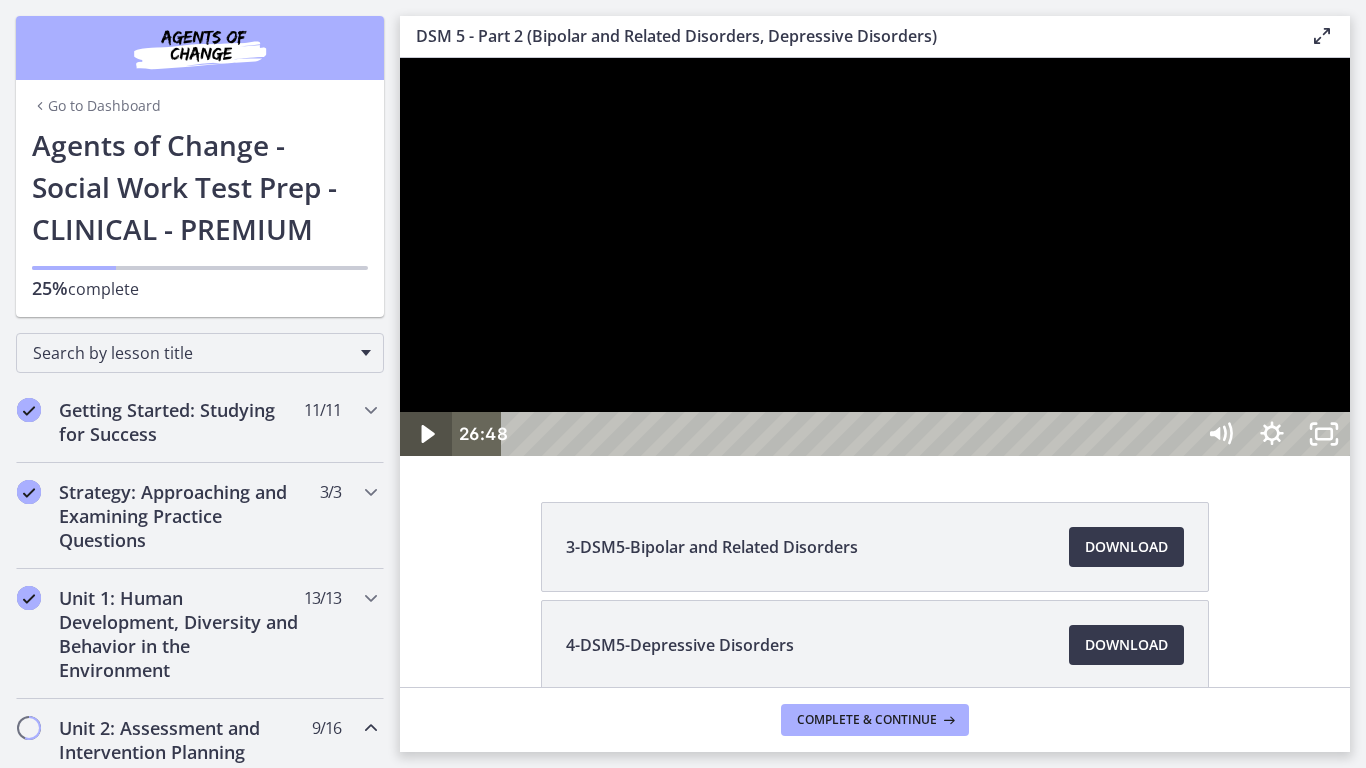 click at bounding box center (426, 434) 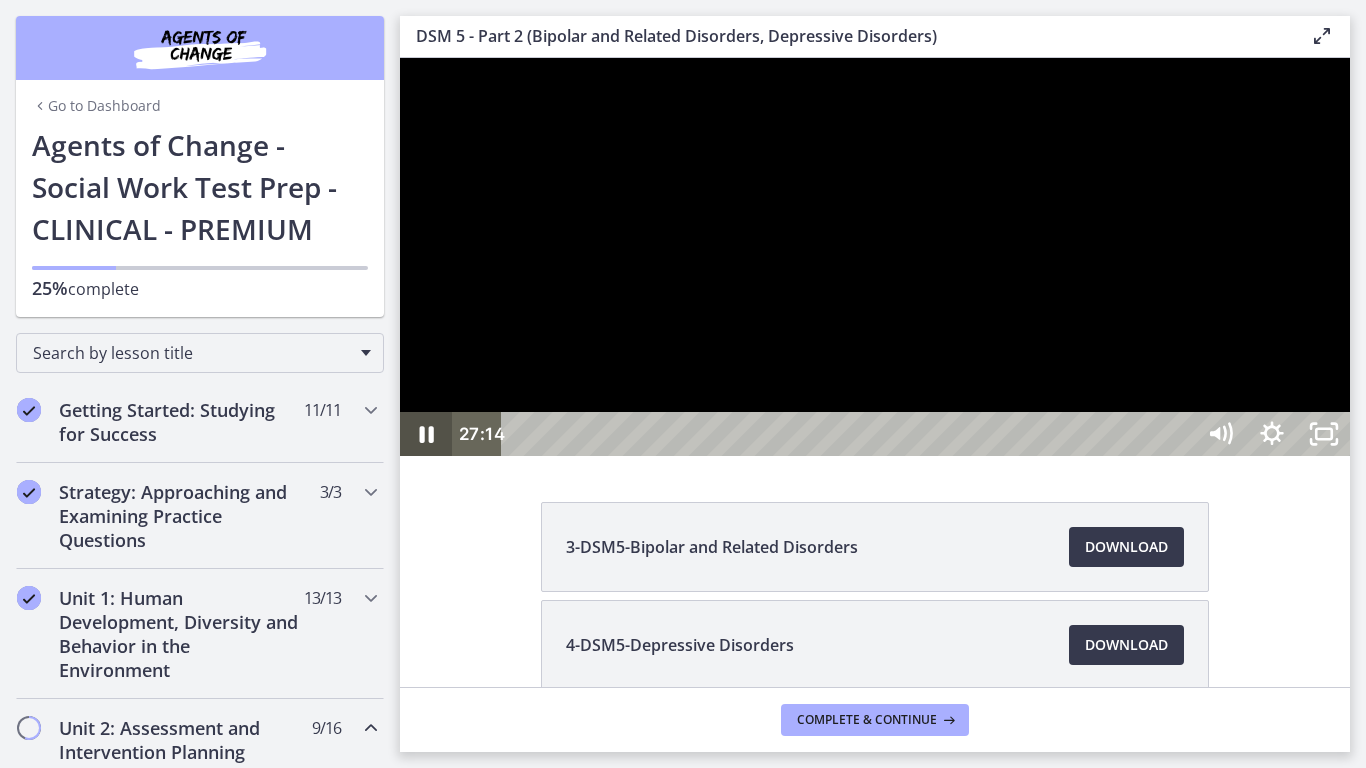 click at bounding box center [426, 434] 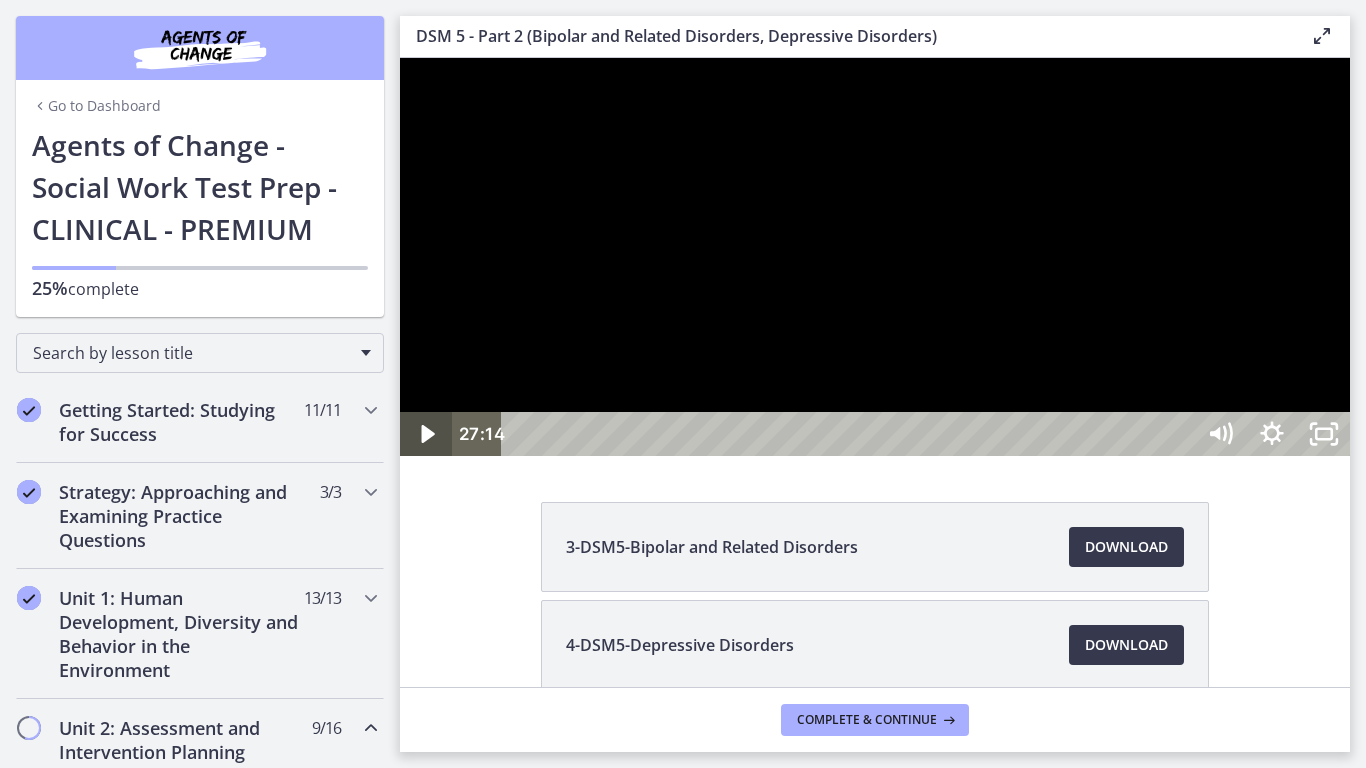 click at bounding box center (426, 434) 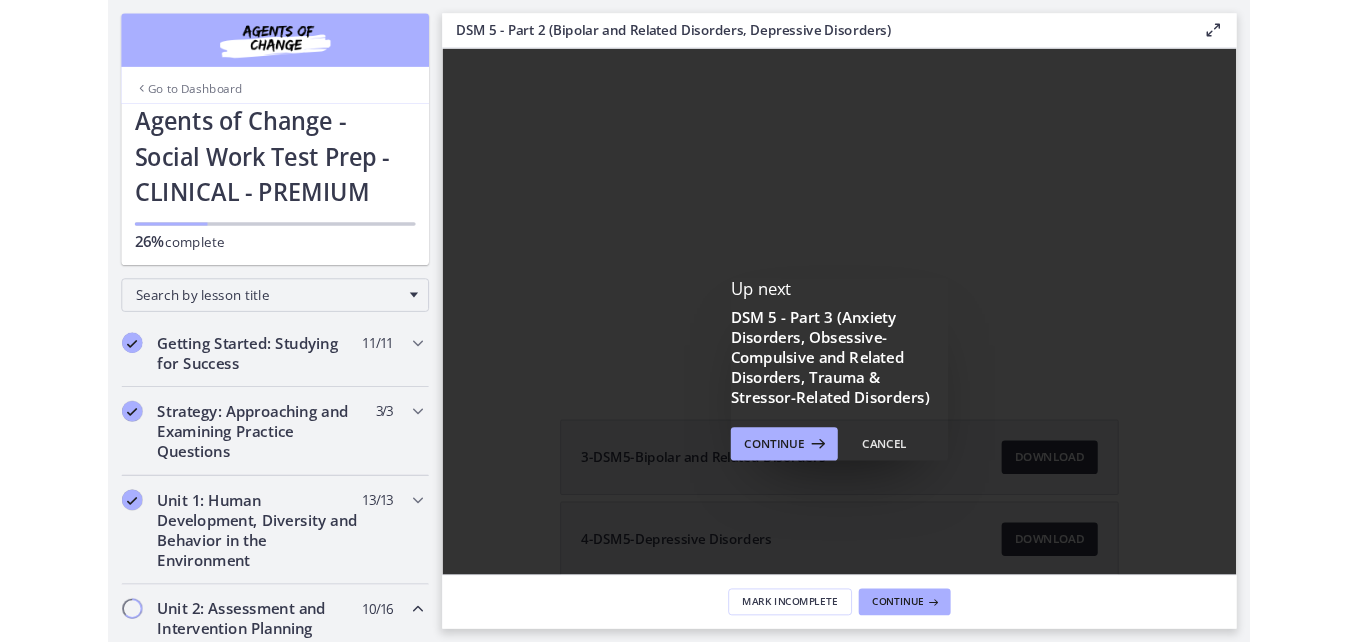 scroll, scrollTop: 0, scrollLeft: 0, axis: both 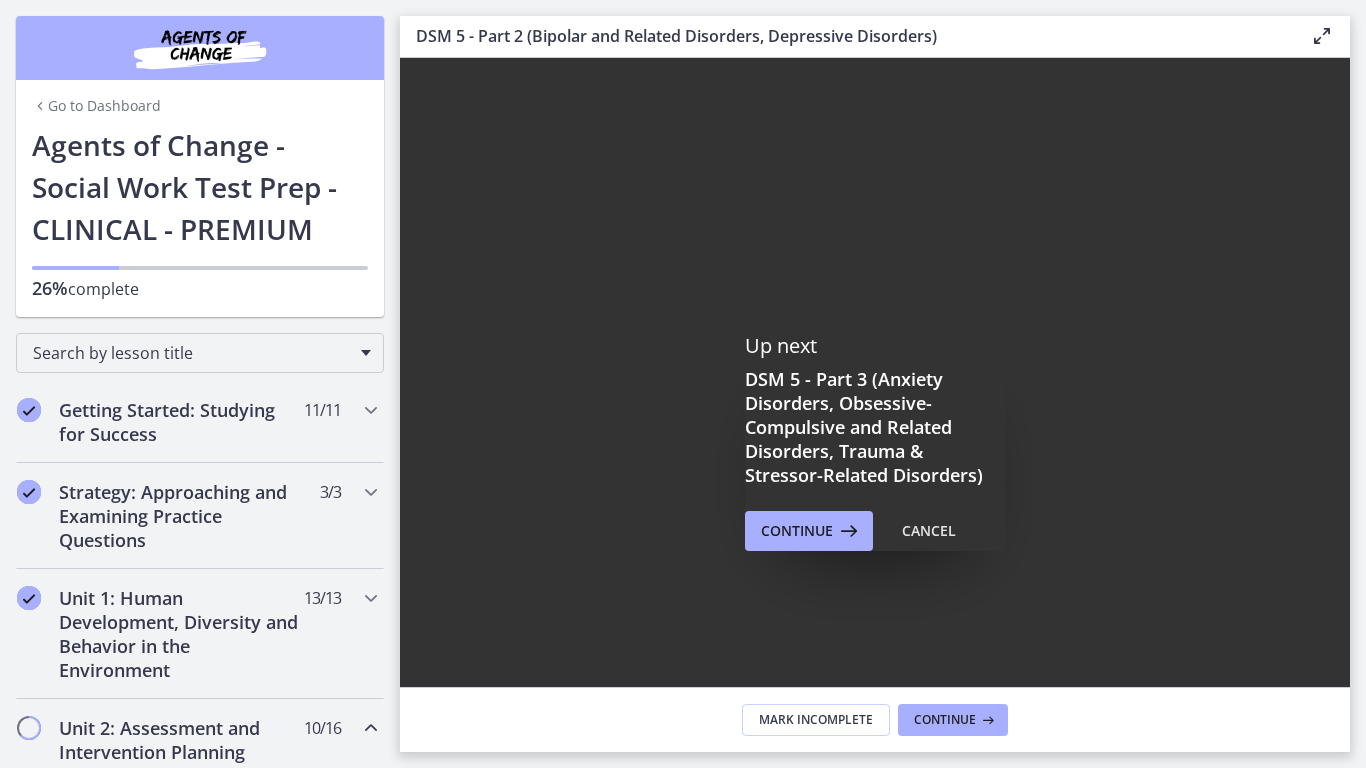 click at bounding box center [875, 442] 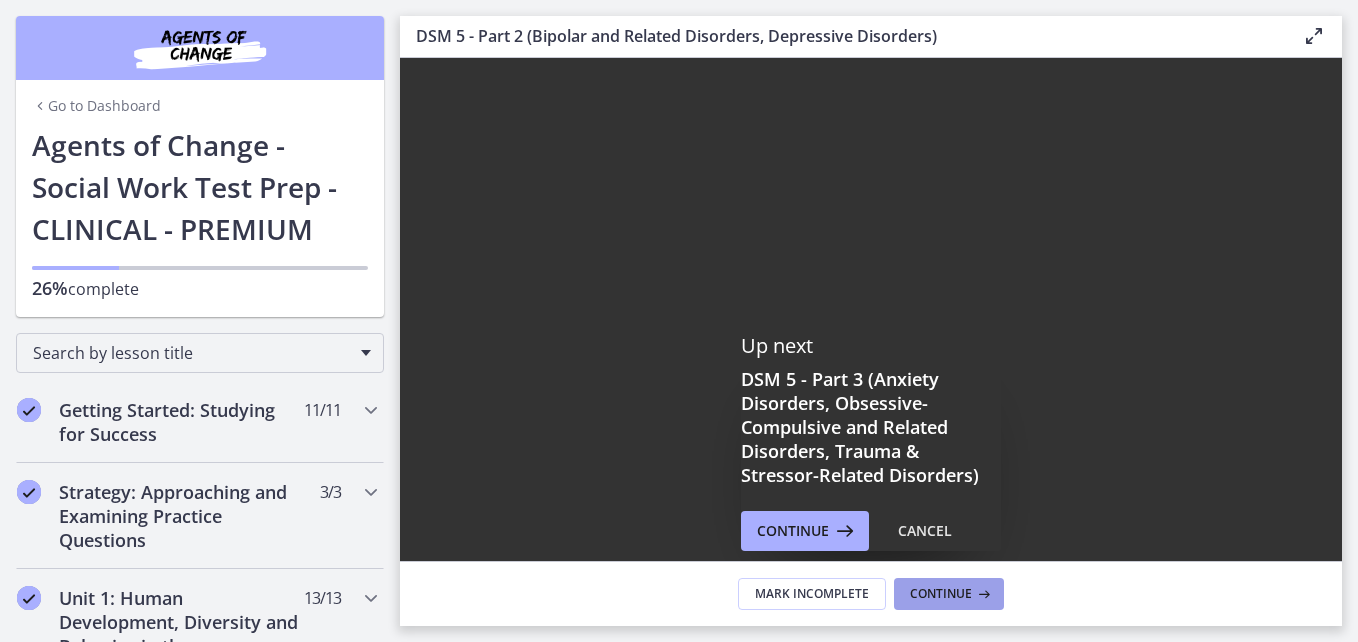 click on "Continue" at bounding box center (941, 594) 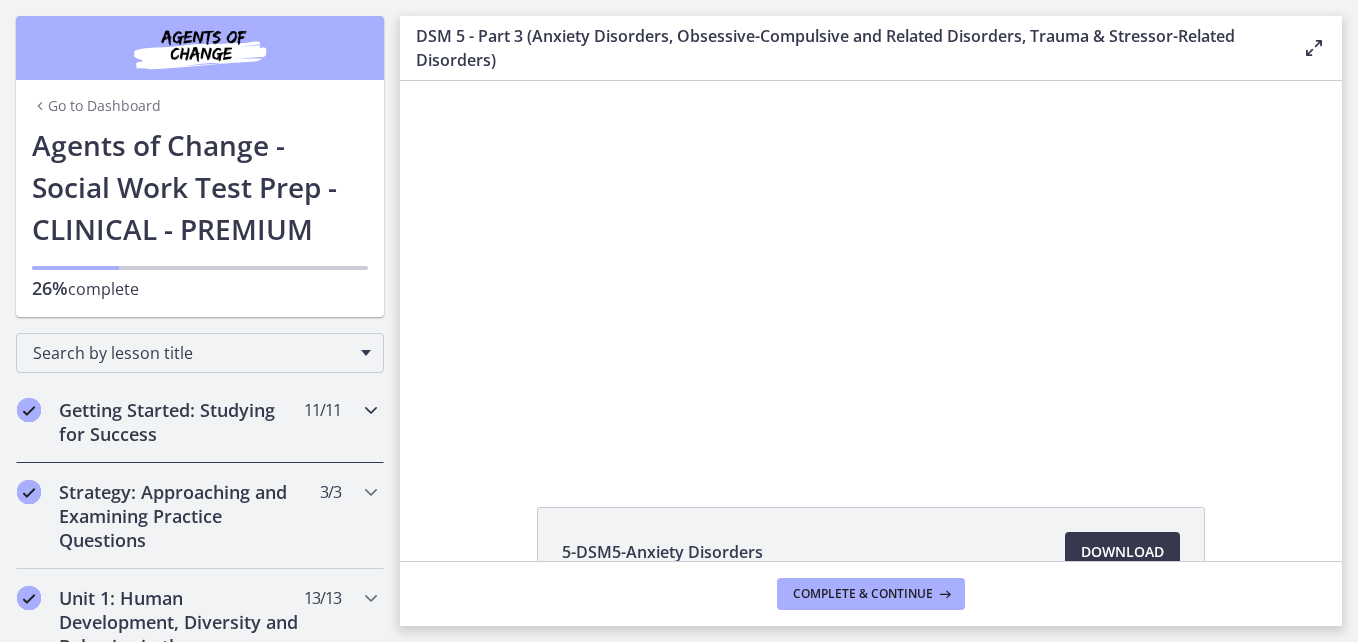 scroll, scrollTop: 0, scrollLeft: 0, axis: both 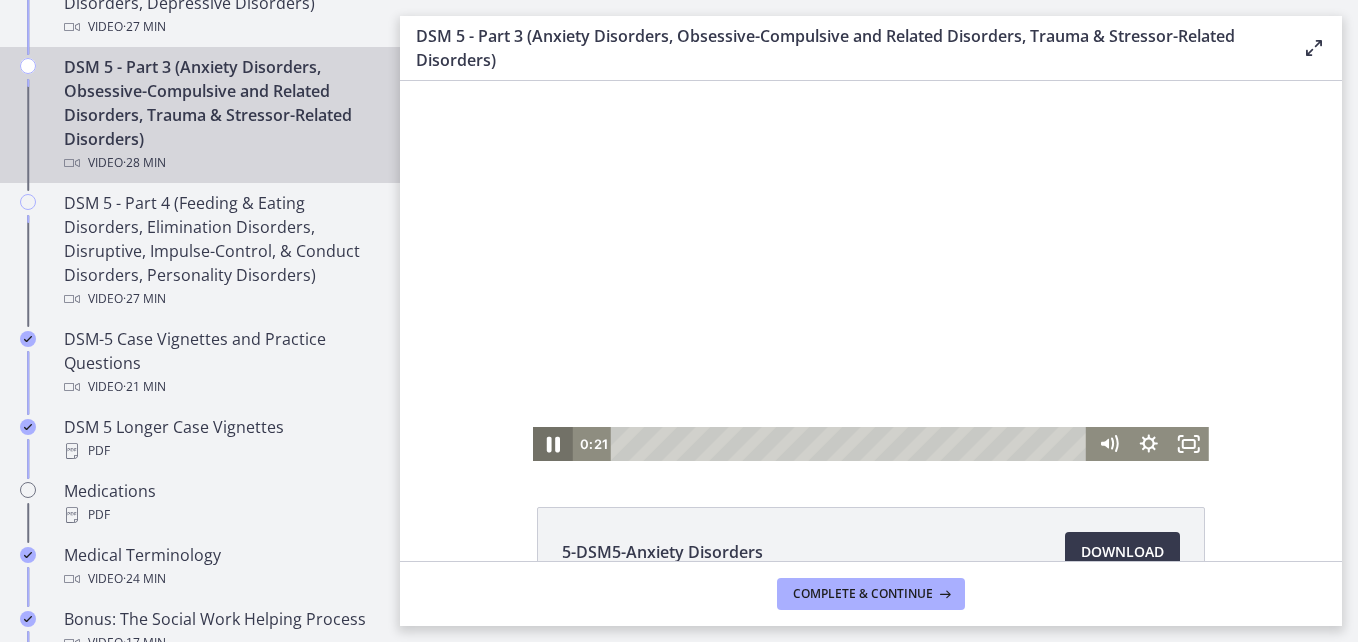 click 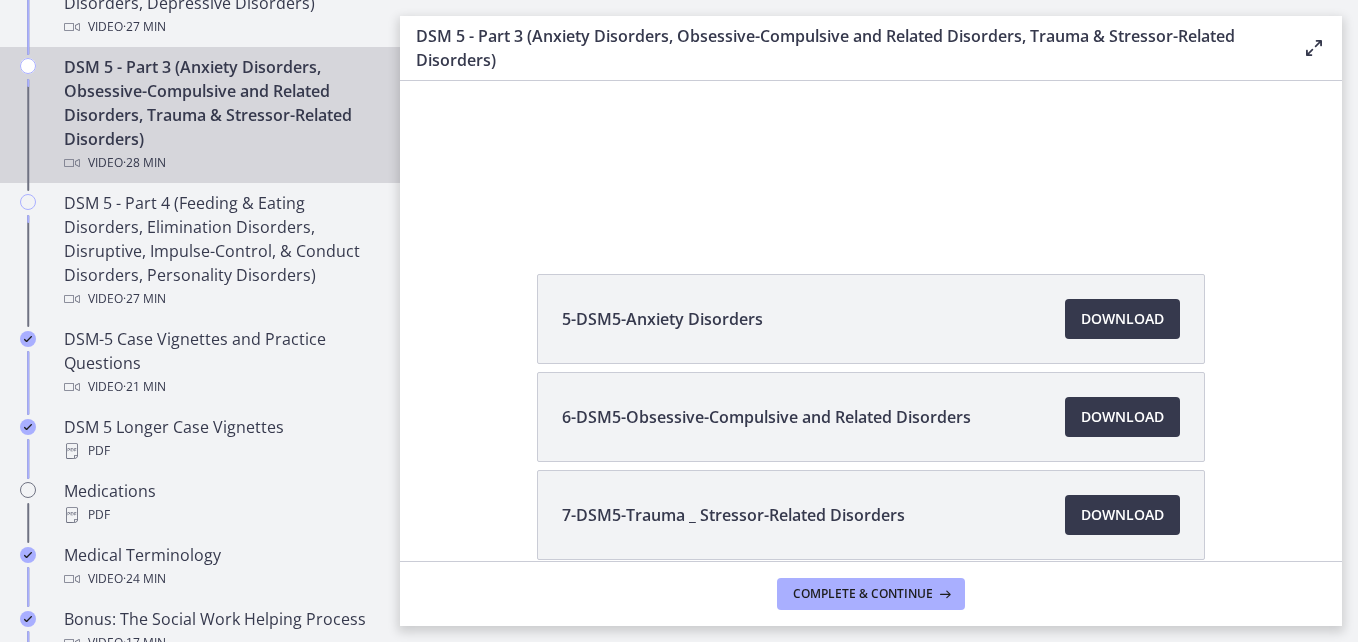 scroll, scrollTop: 234, scrollLeft: 0, axis: vertical 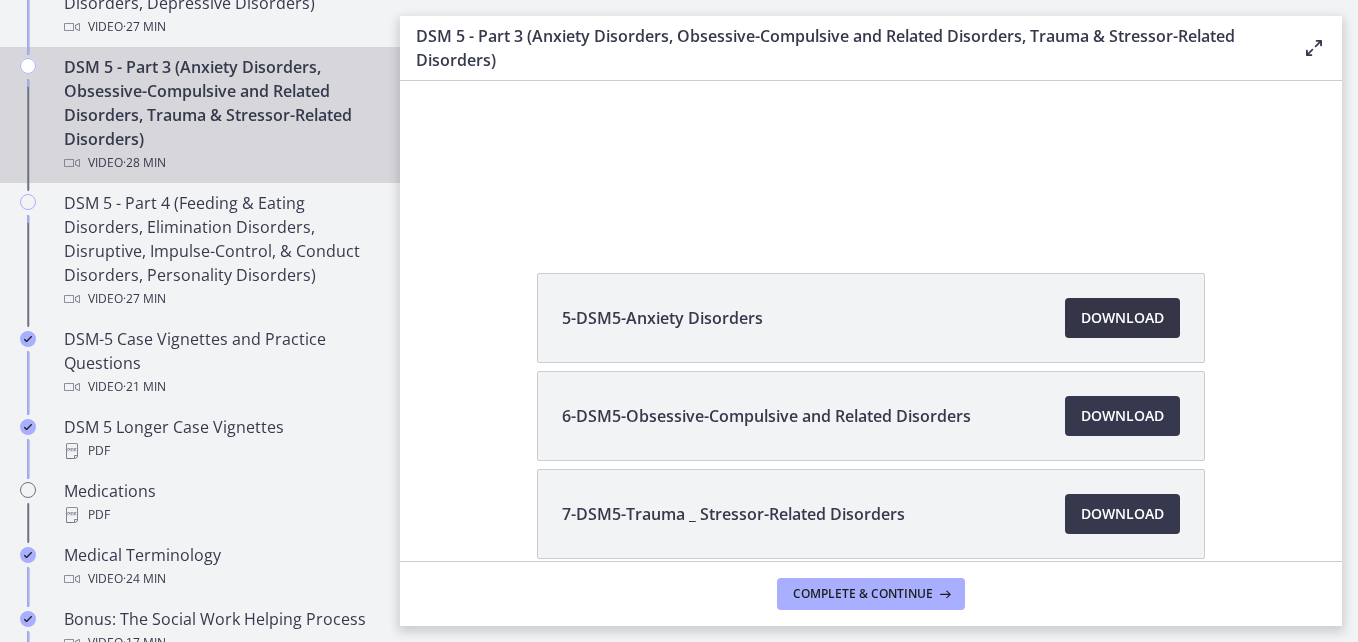 click on "Download
Opens in a new window" at bounding box center (1122, 318) 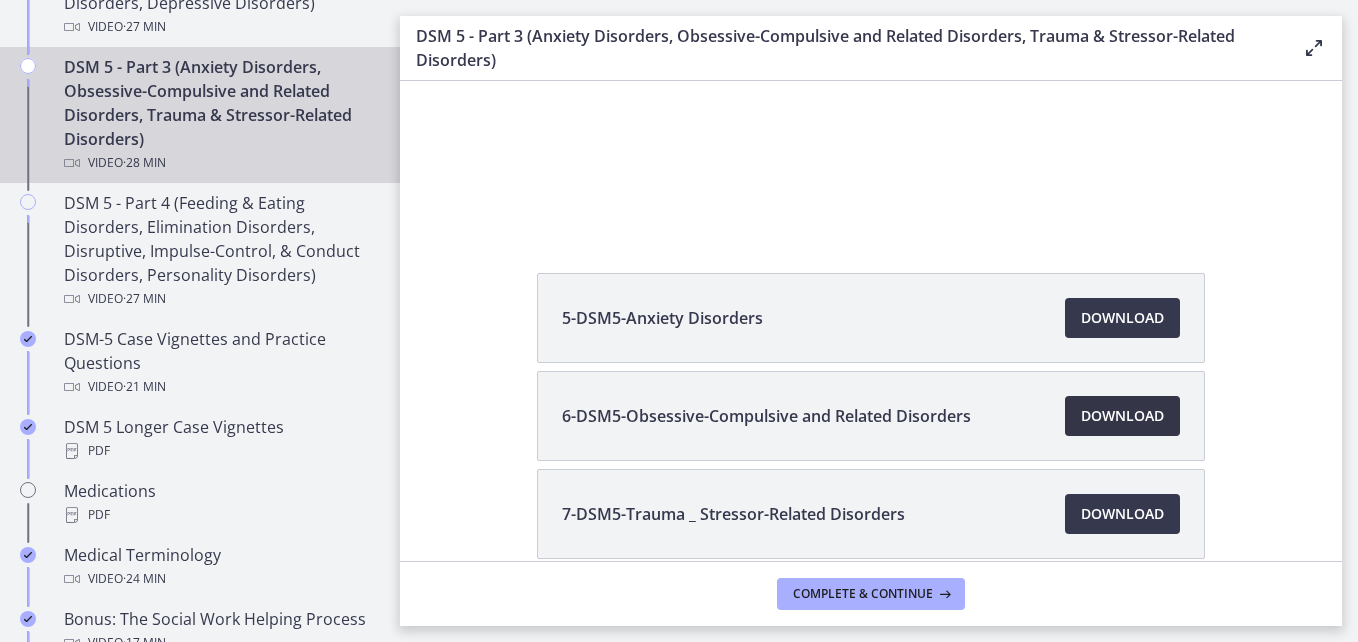 click on "Download
Opens in a new window" at bounding box center [1122, 416] 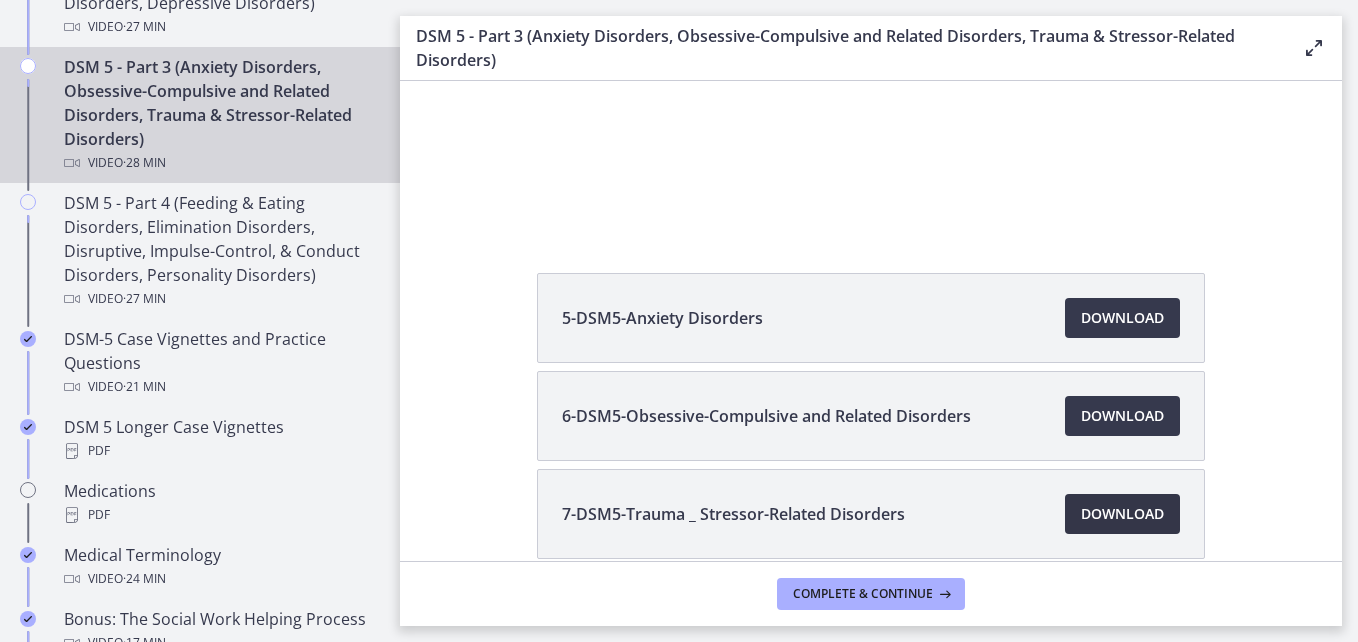 click on "Download
Opens in a new window" at bounding box center [1122, 514] 